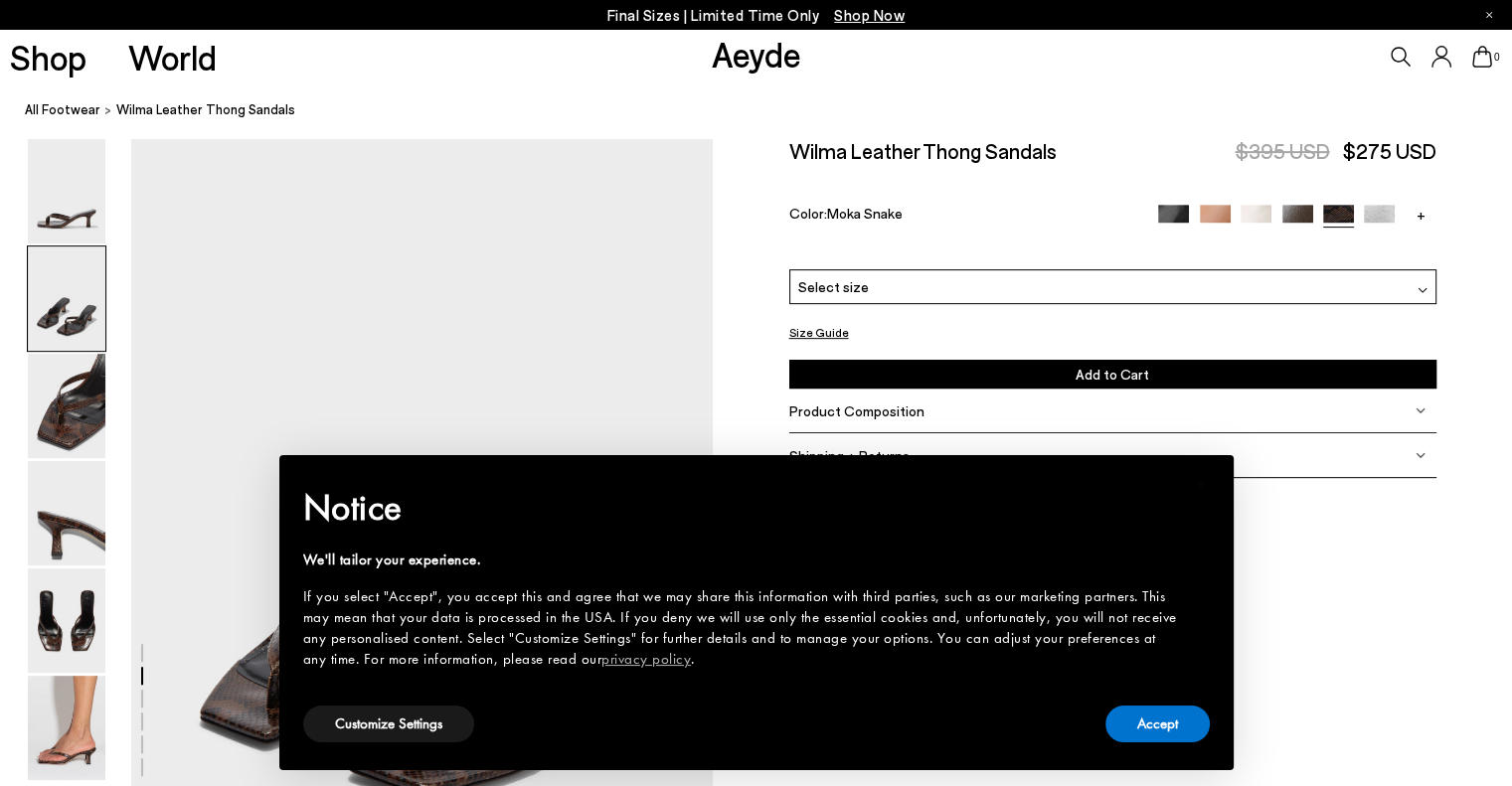scroll, scrollTop: 780, scrollLeft: 0, axis: vertical 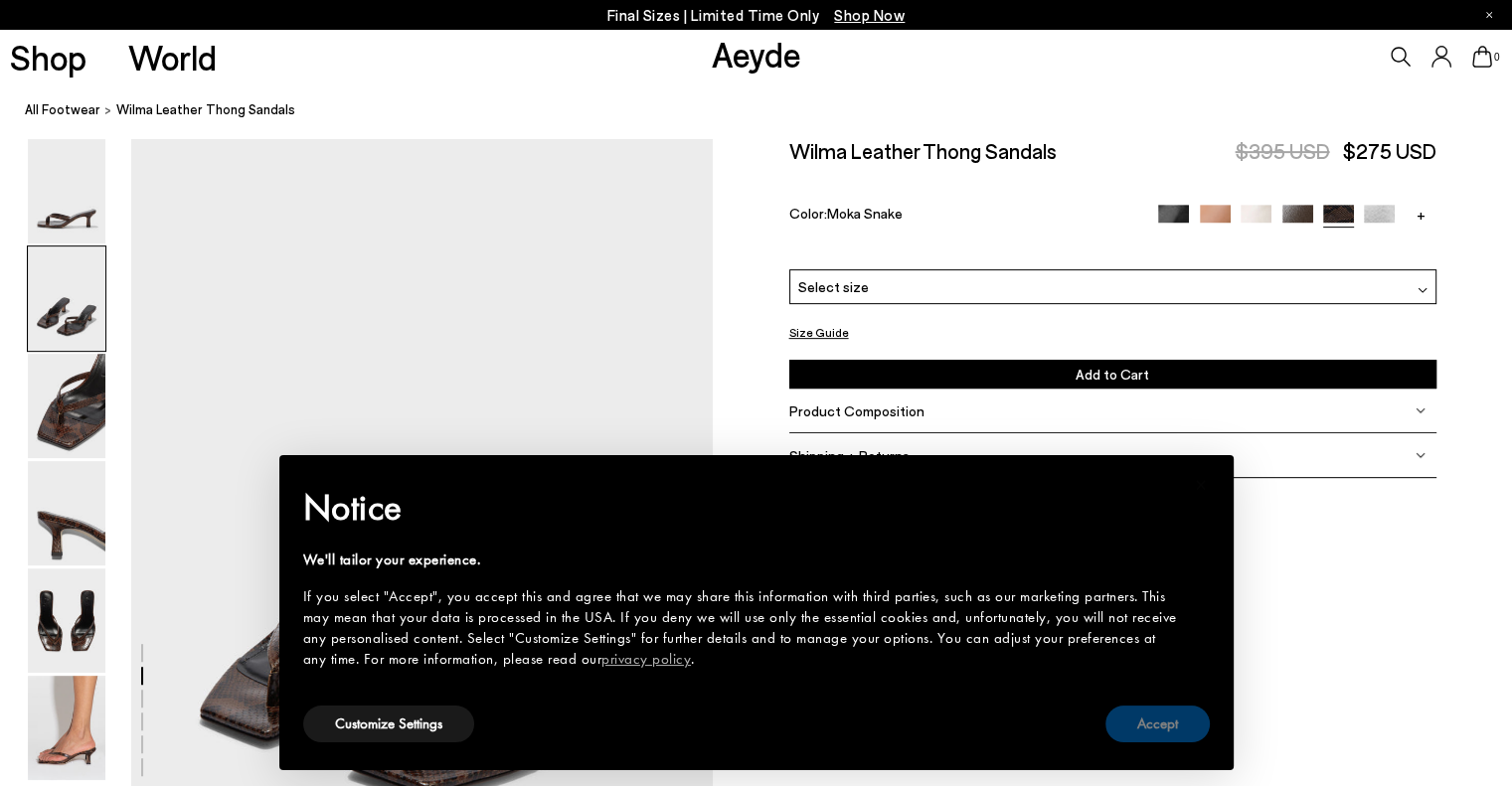 drag, startPoint x: 1142, startPoint y: 723, endPoint x: 909, endPoint y: 653, distance: 243.2879 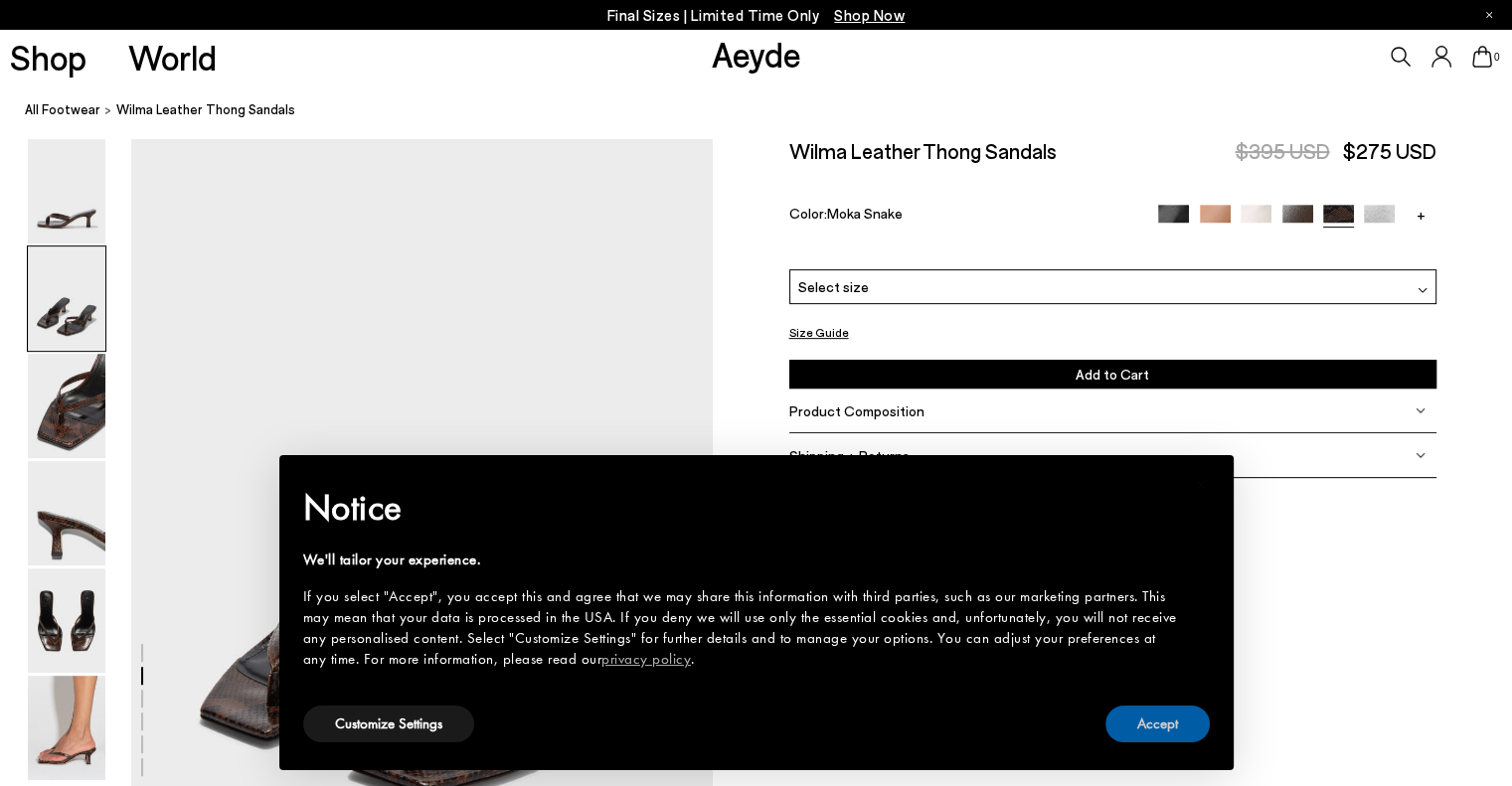 click on "Accept" at bounding box center (1157, 723) 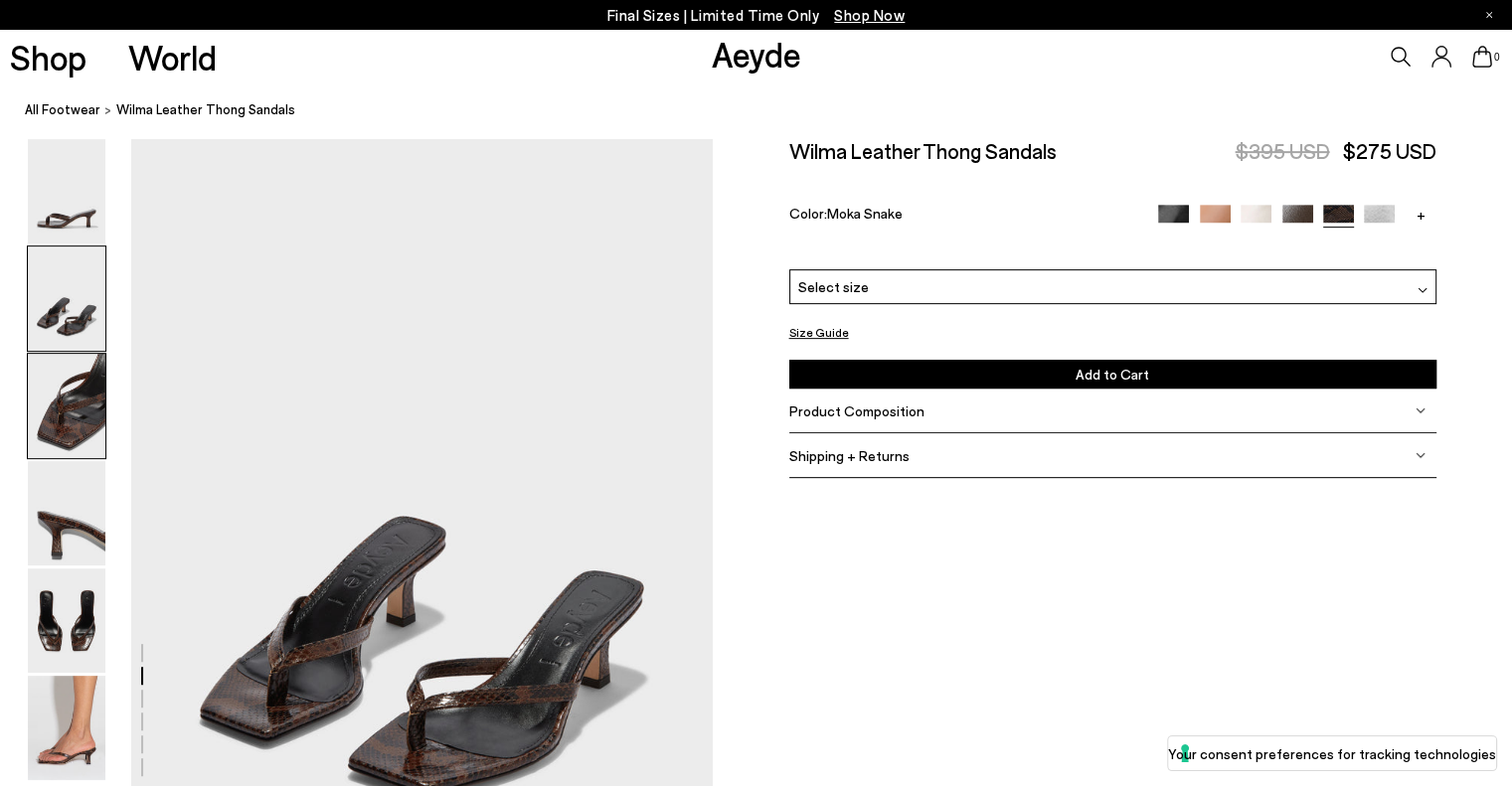 click at bounding box center (67, 405) 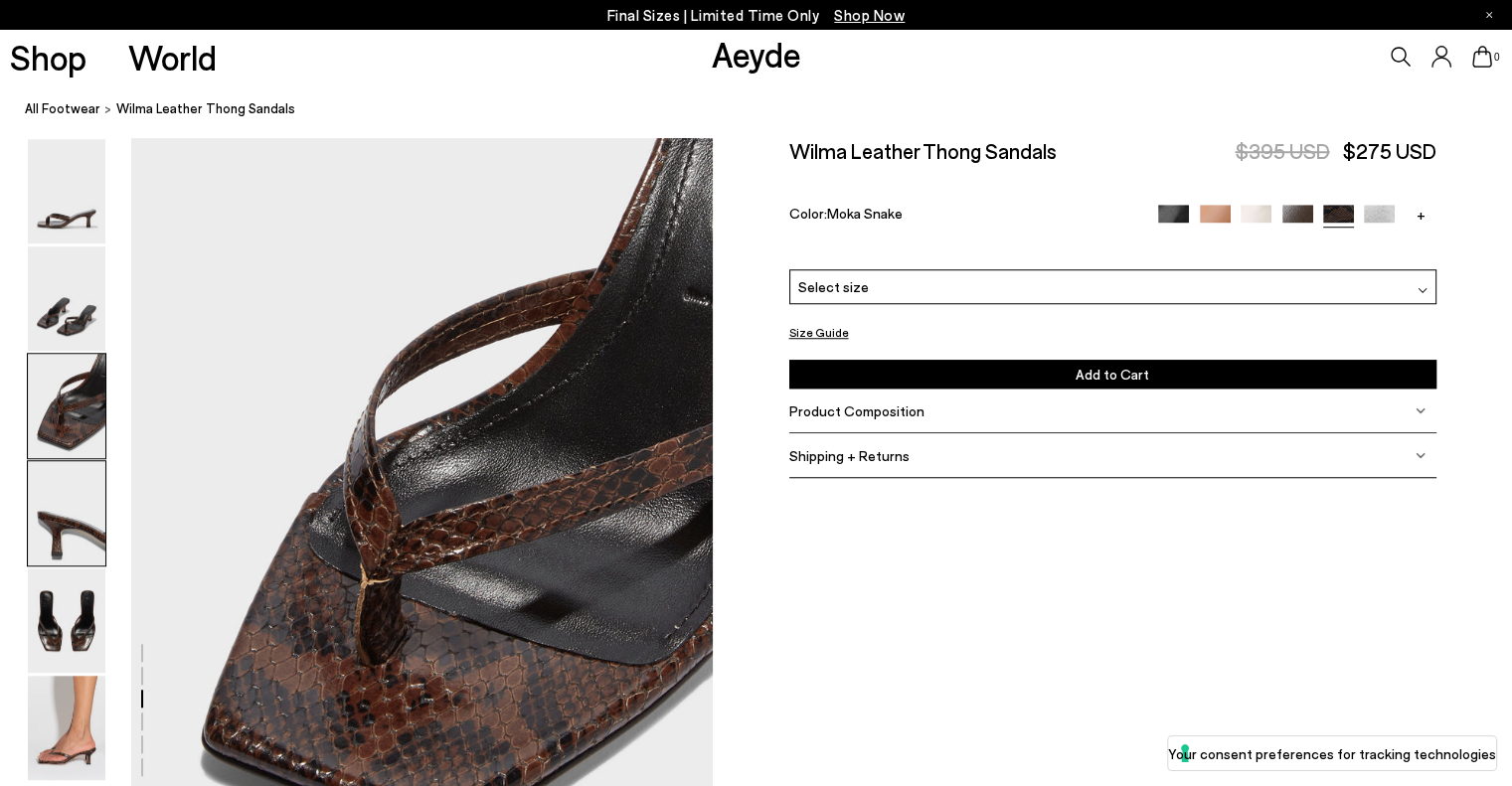 click at bounding box center [67, 513] 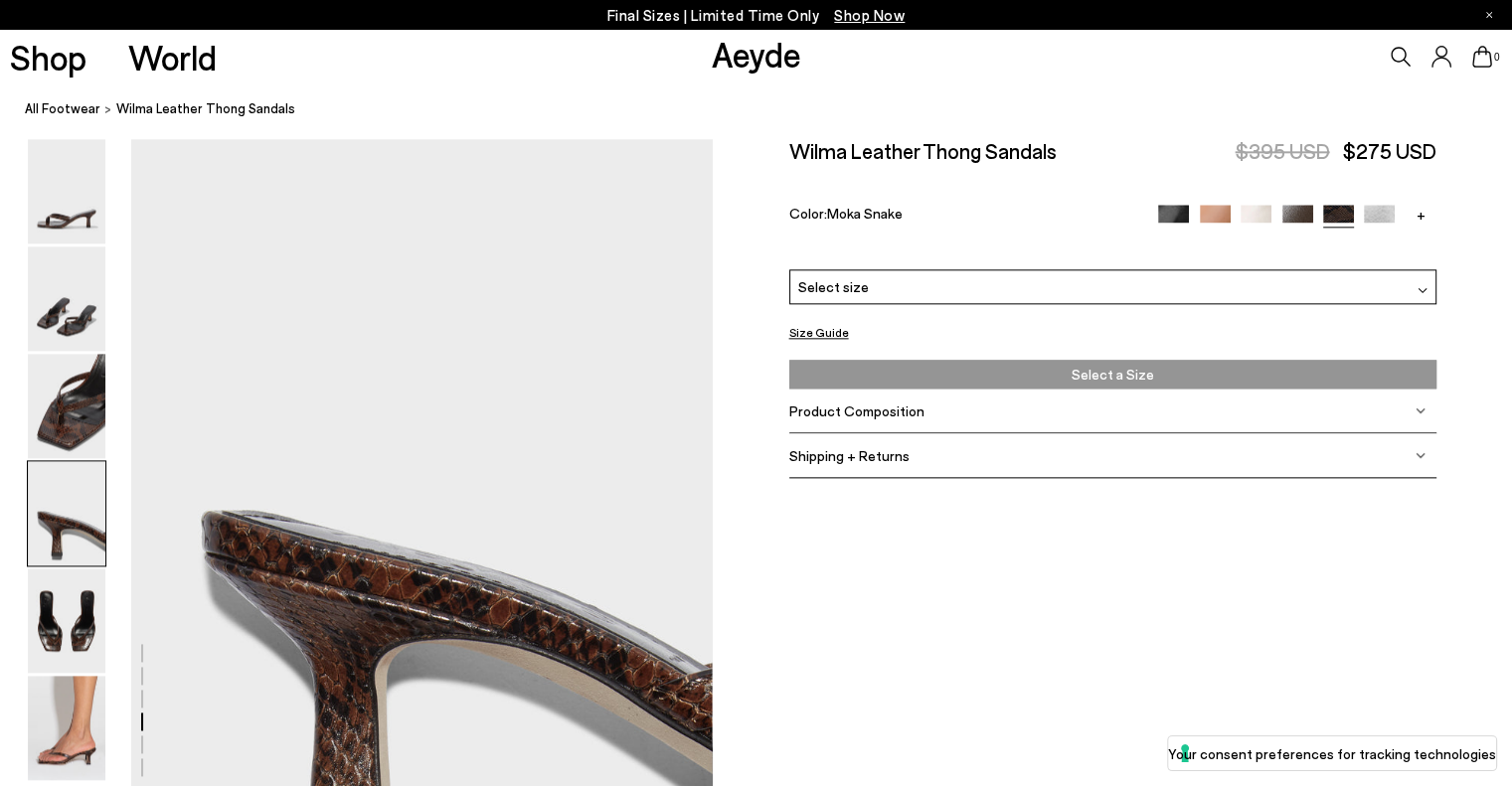 scroll, scrollTop: 2337, scrollLeft: 0, axis: vertical 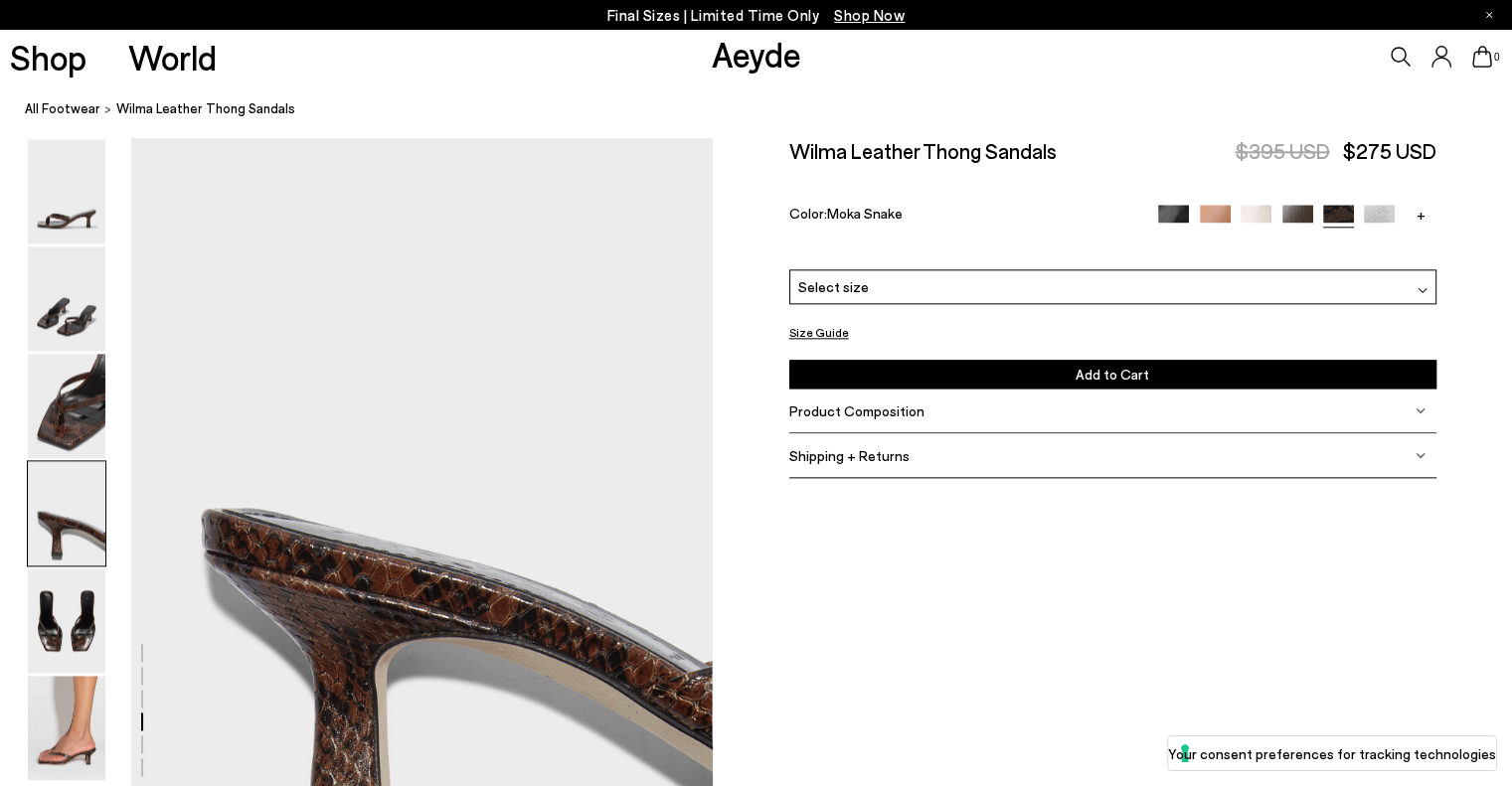 click at bounding box center (1173, 220) 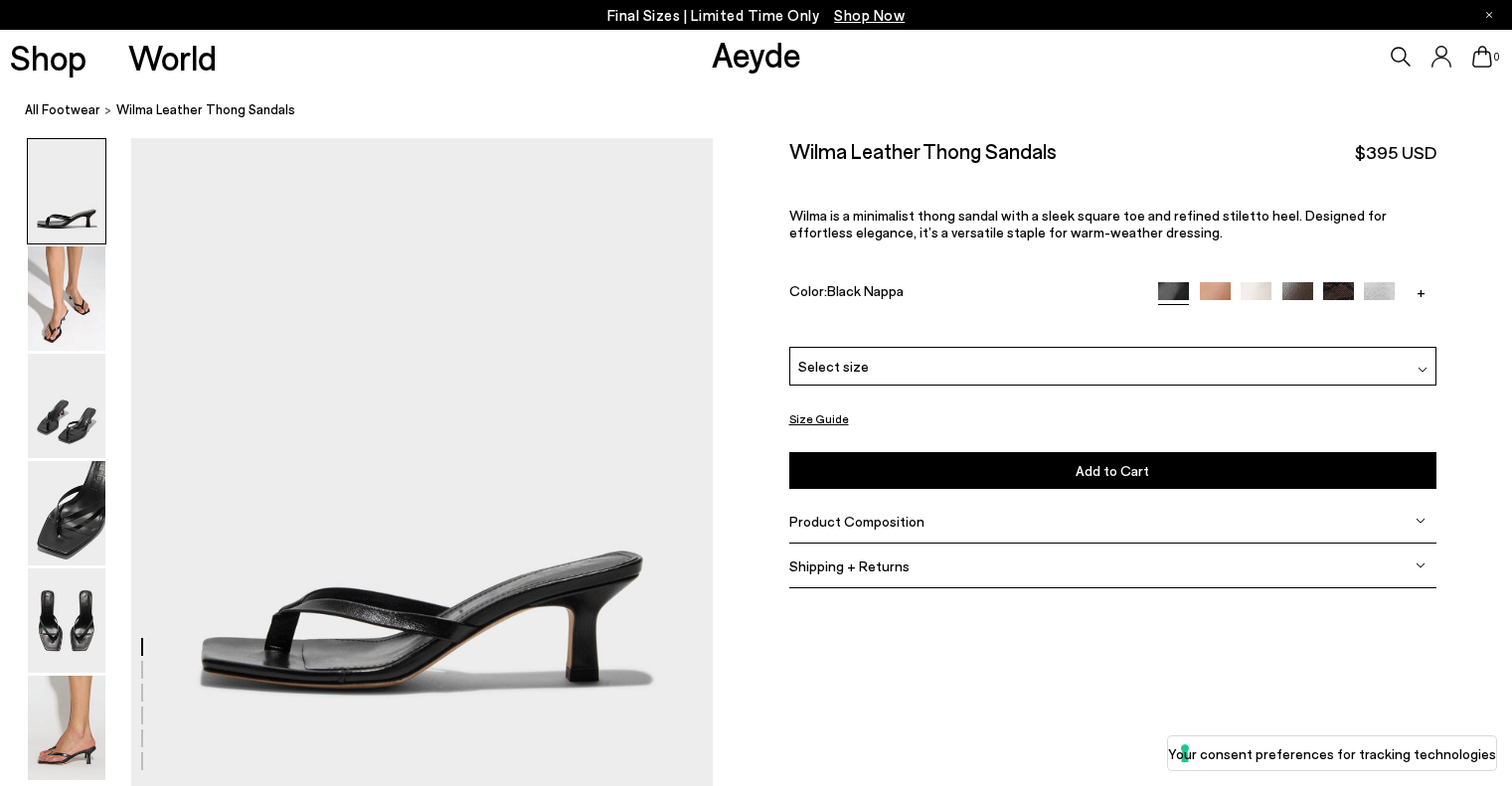 scroll, scrollTop: 0, scrollLeft: 0, axis: both 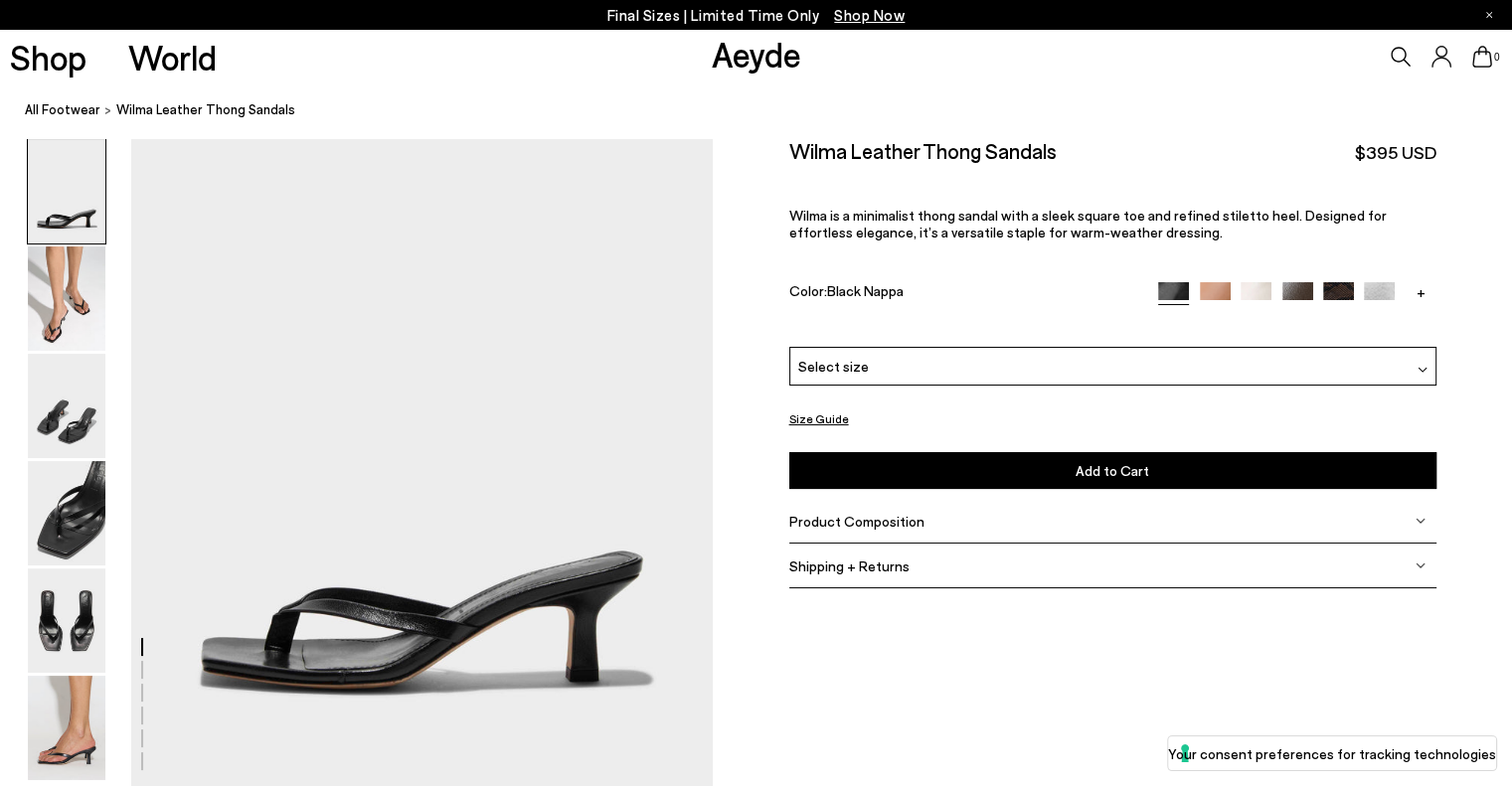 click on "Select size" at bounding box center (1112, 366) 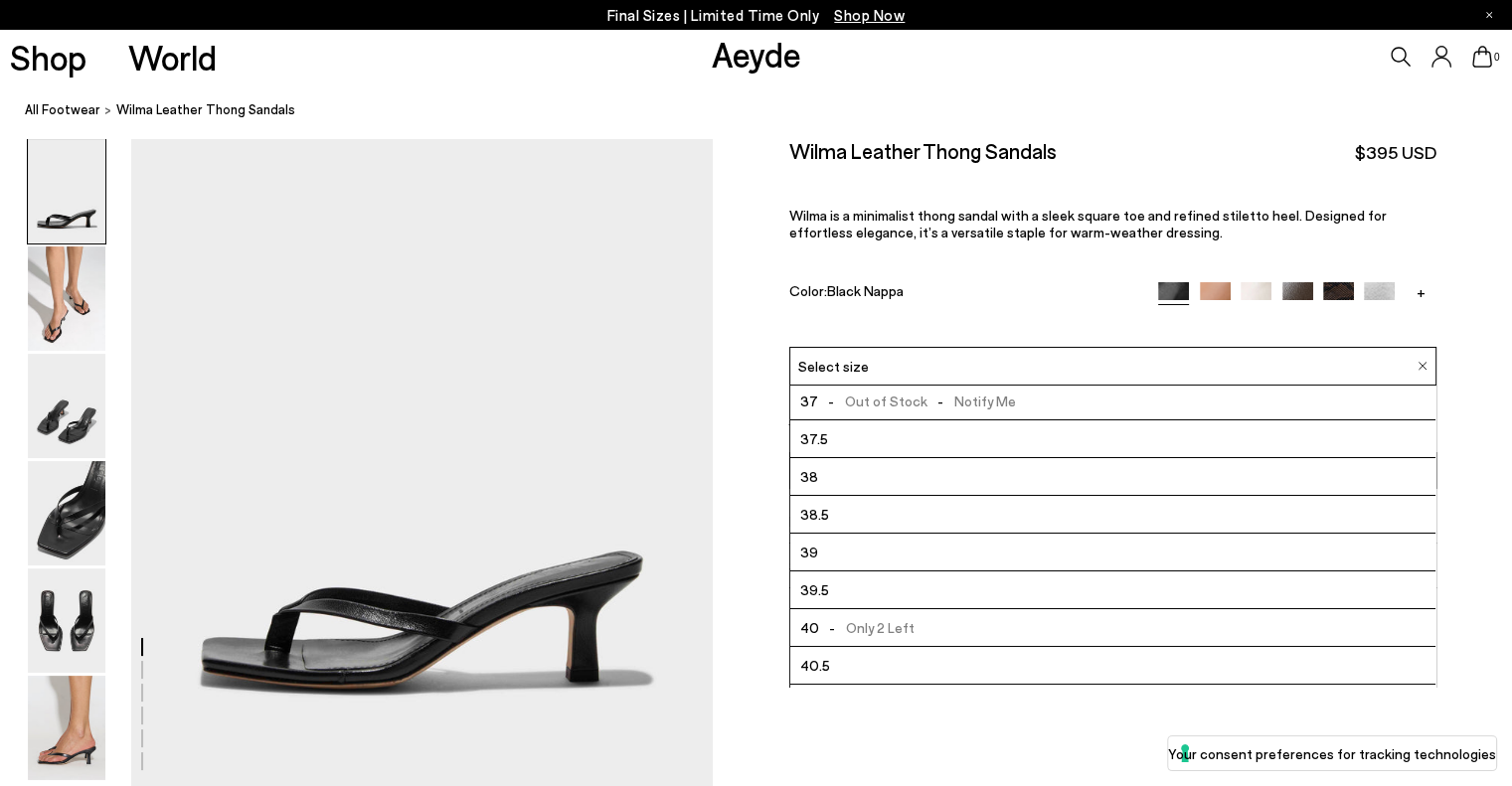 scroll, scrollTop: 148, scrollLeft: 0, axis: vertical 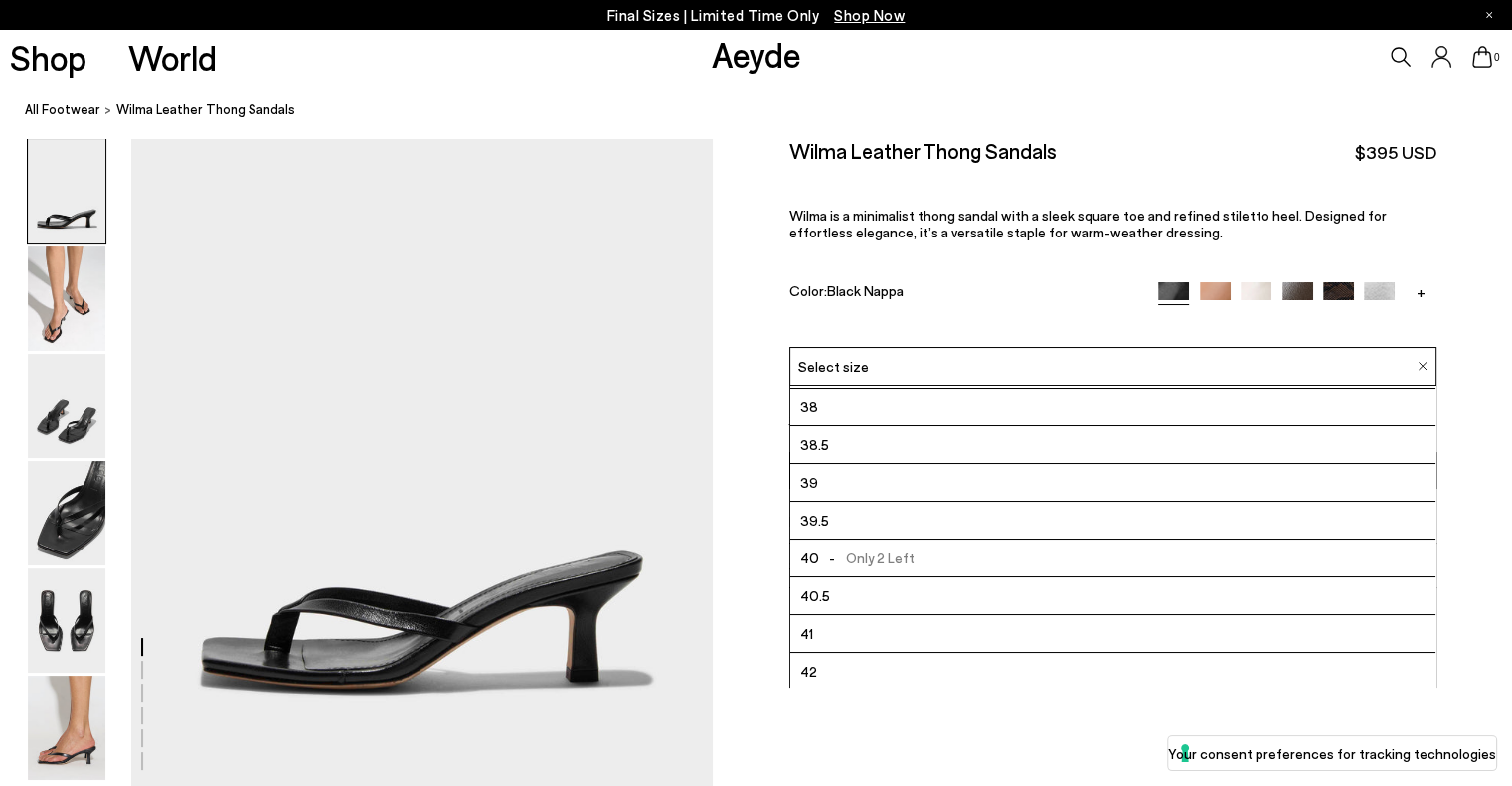 click at bounding box center [756, 2409] 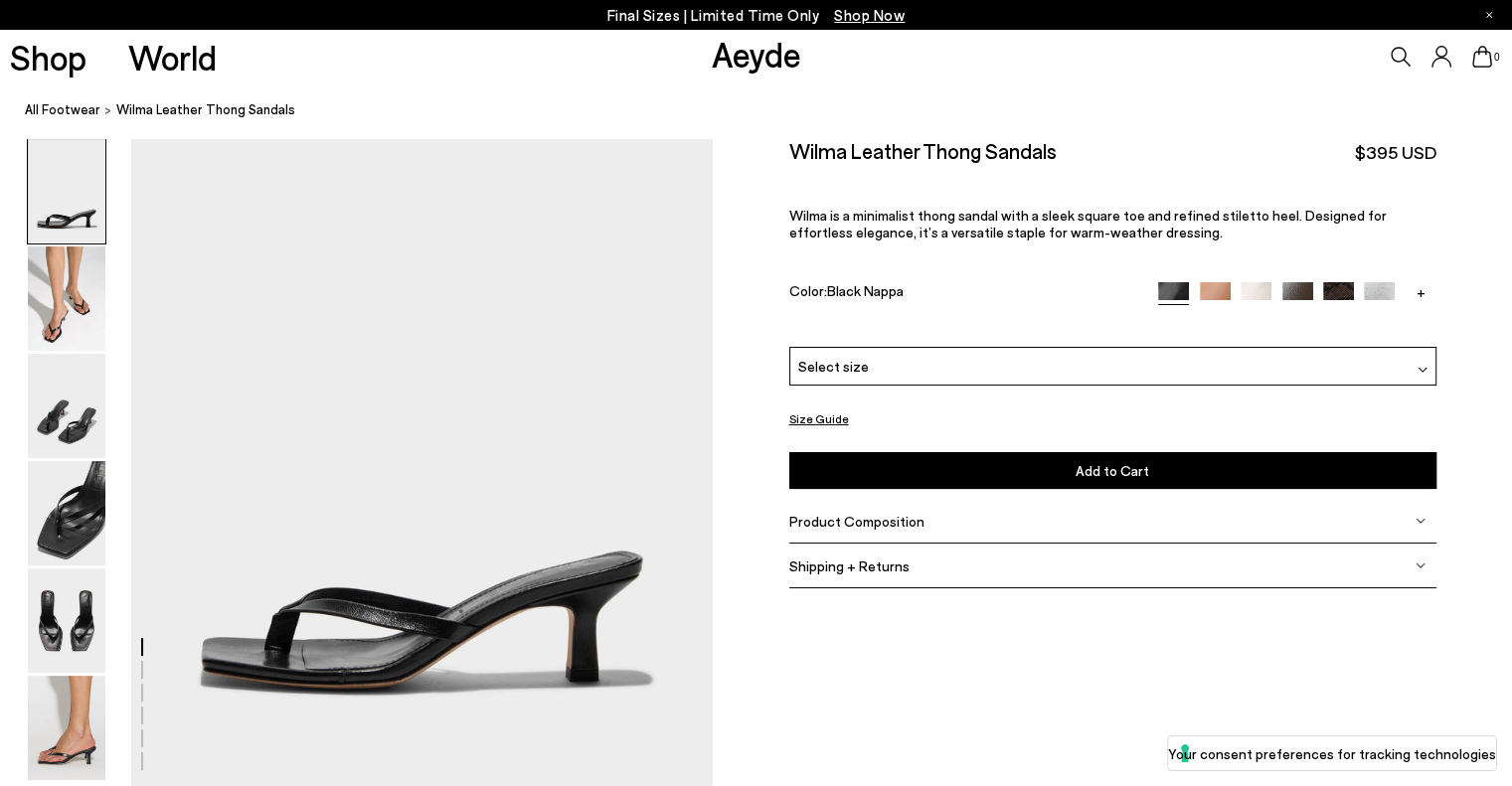 click at bounding box center (1338, 297) 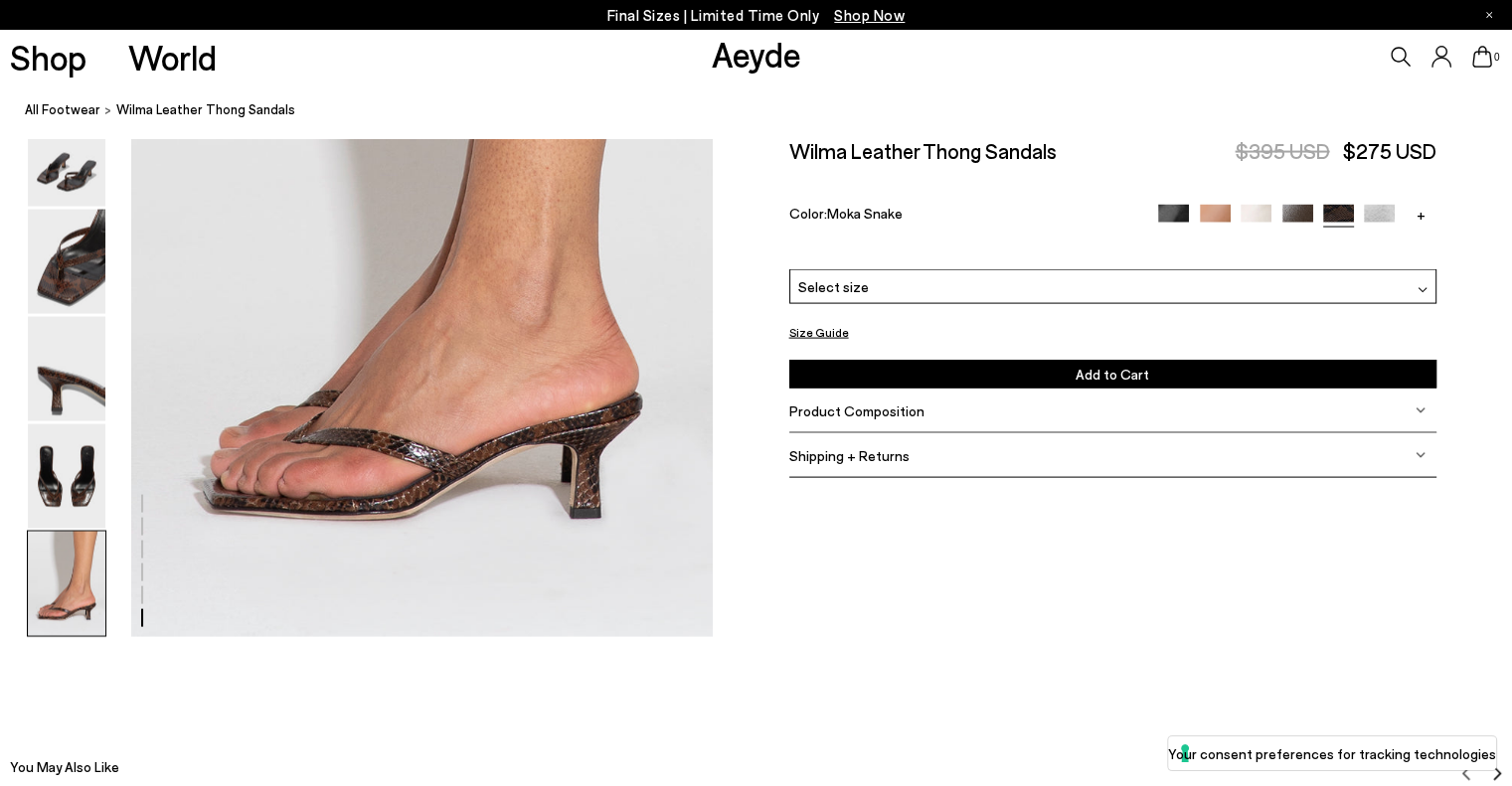 scroll, scrollTop: 4074, scrollLeft: 0, axis: vertical 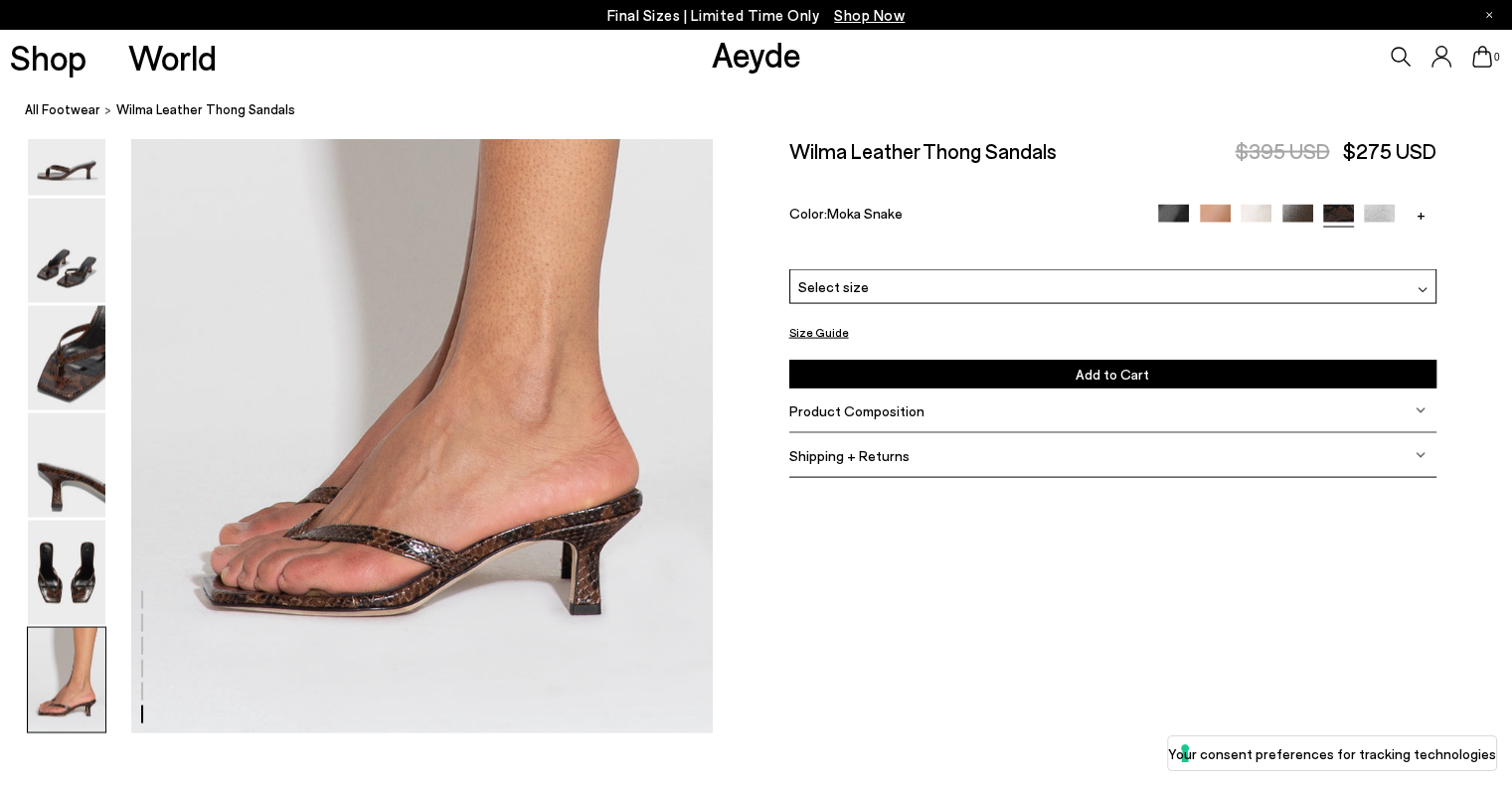click at bounding box center [1173, 220] 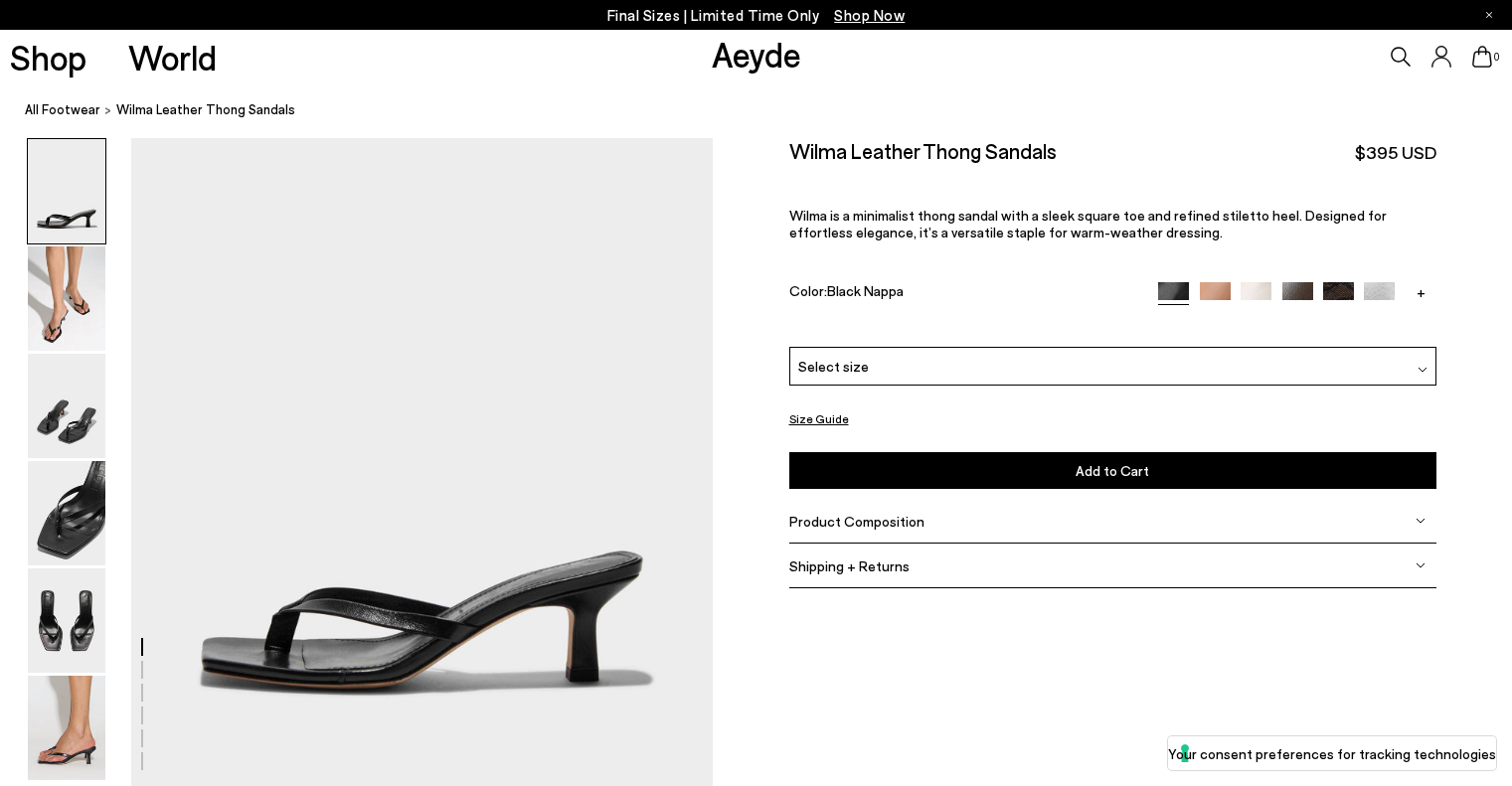 scroll, scrollTop: 0, scrollLeft: 0, axis: both 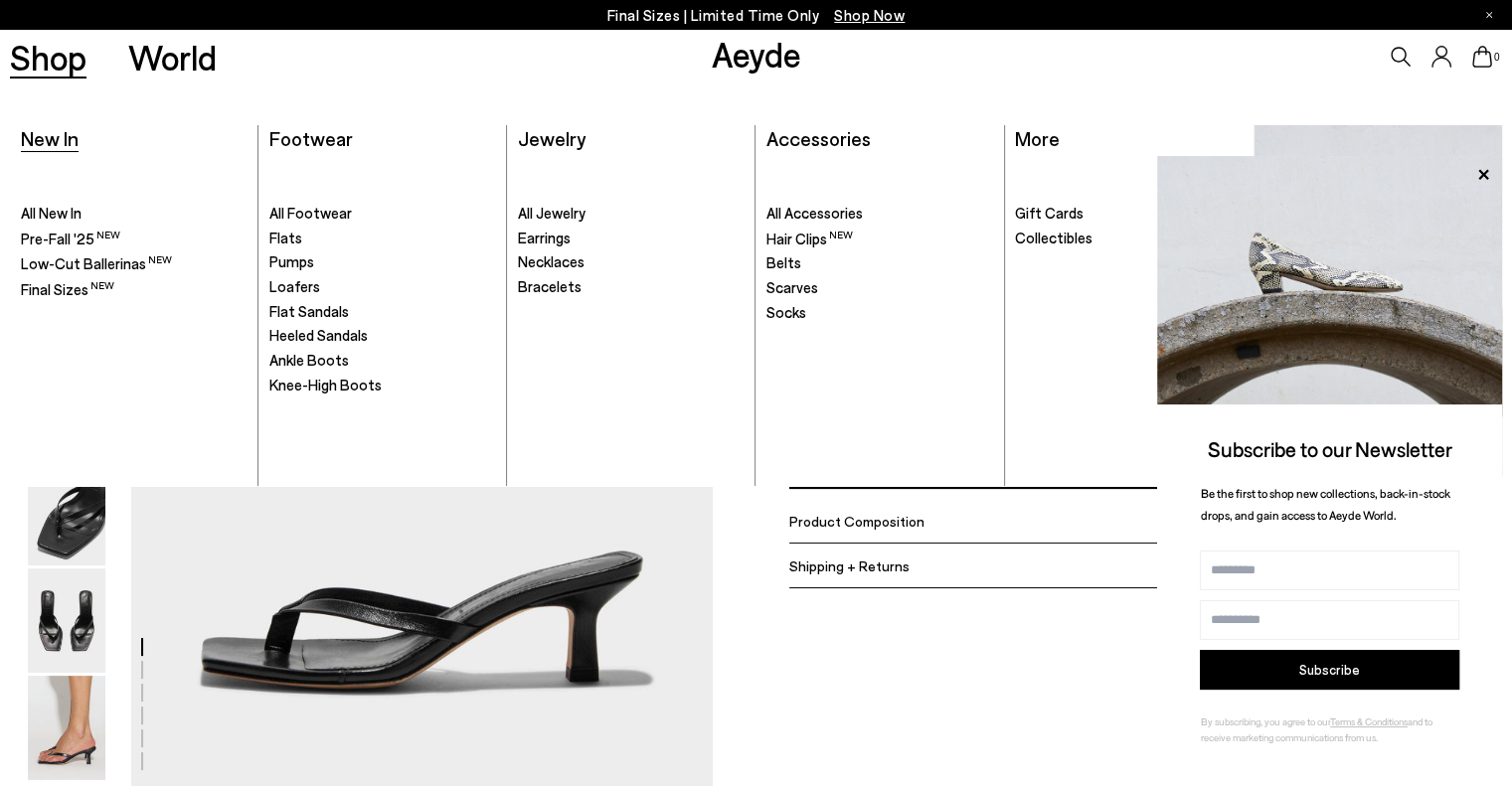 click on "New In" at bounding box center (50, 138) 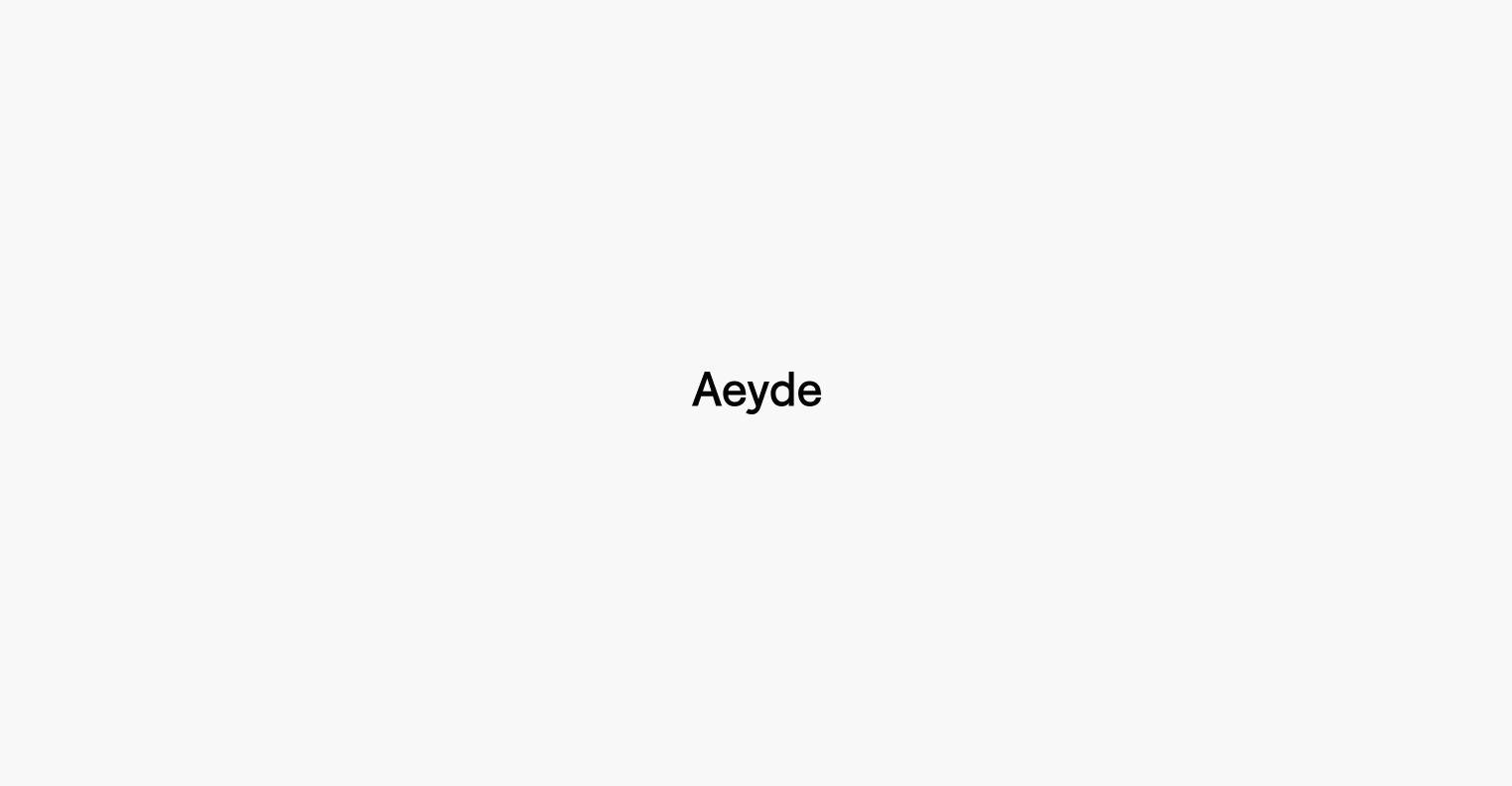type 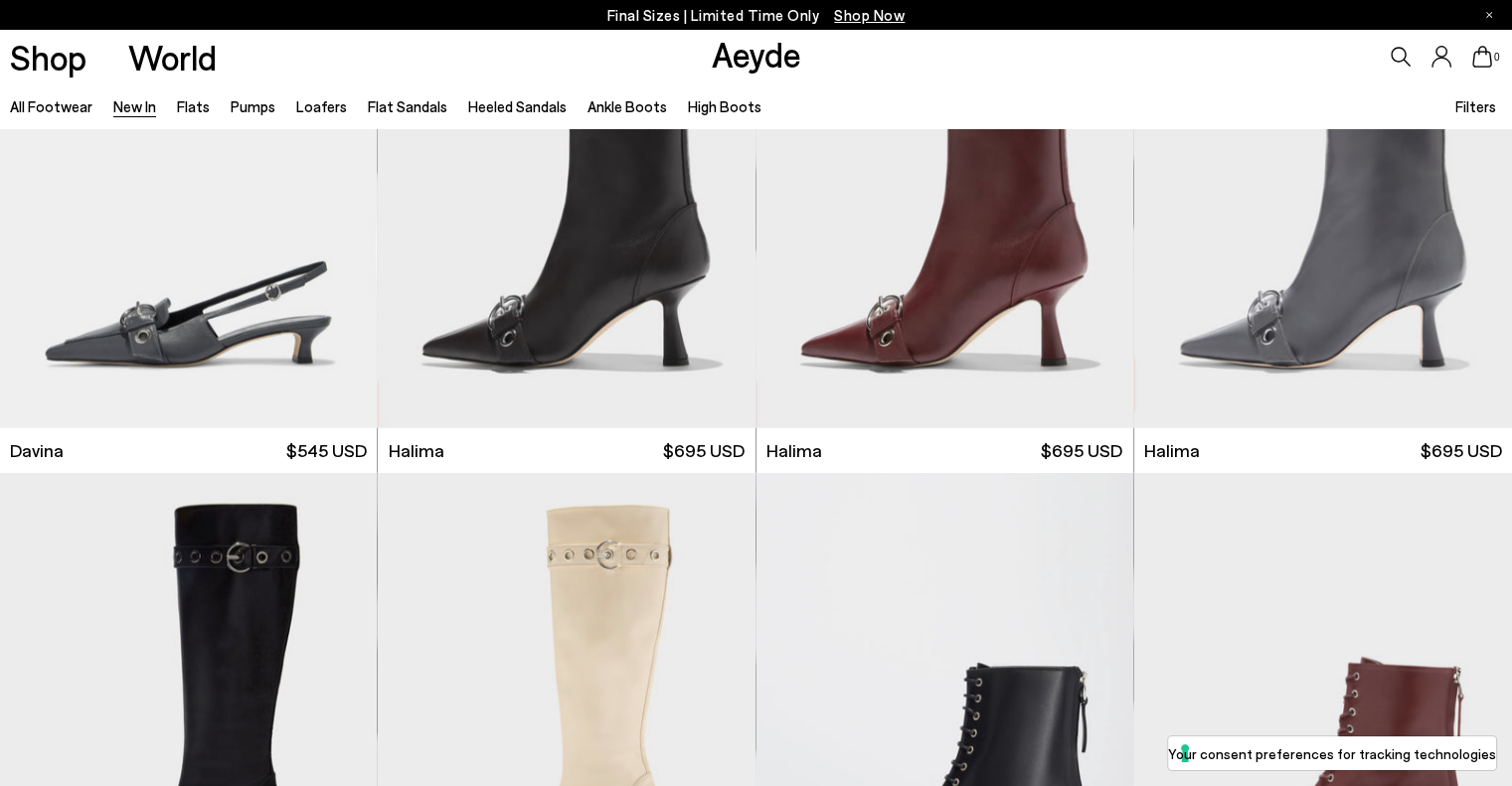 scroll, scrollTop: 5465, scrollLeft: 0, axis: vertical 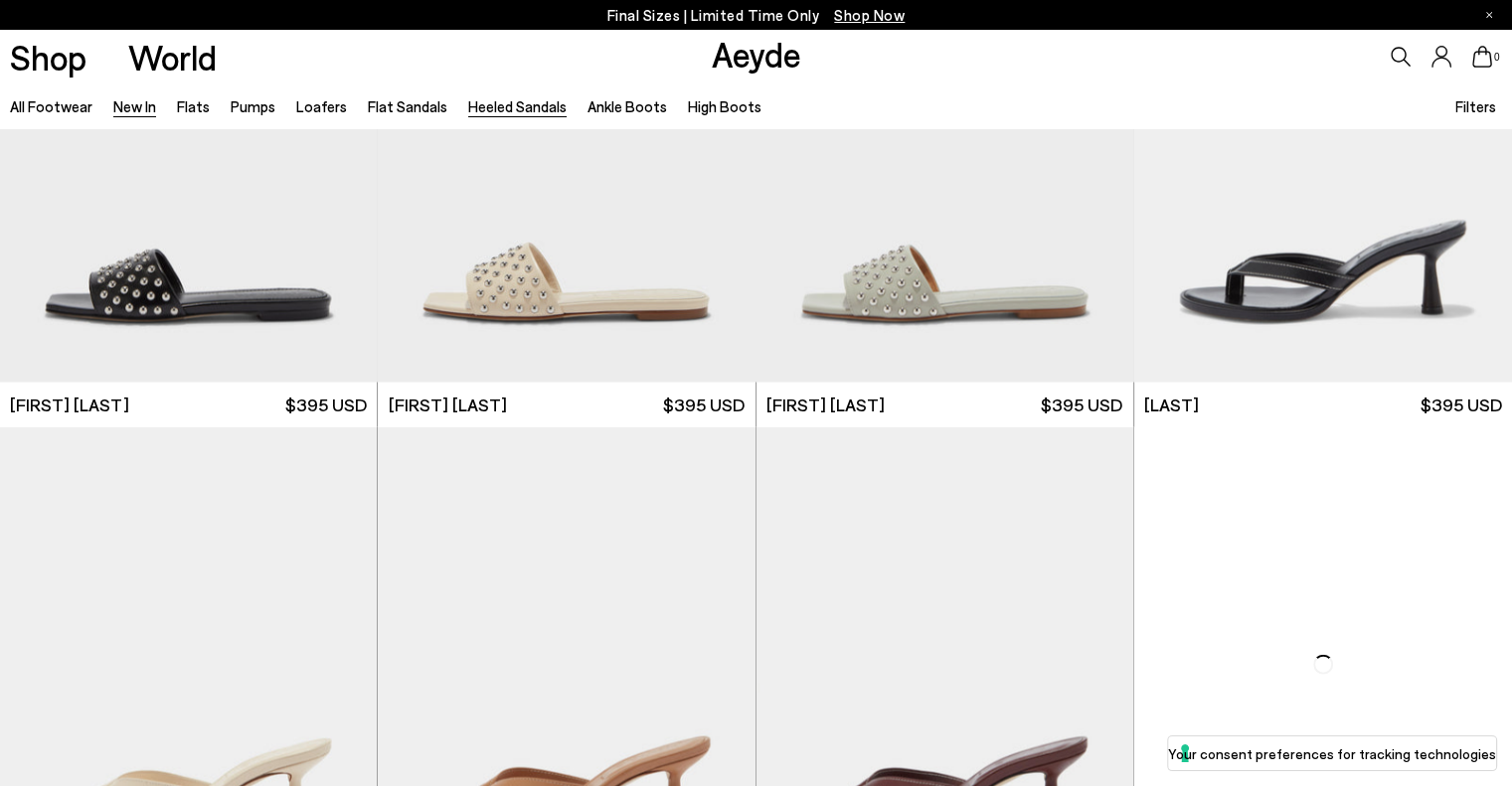 click on "Heeled Sandals" at bounding box center [517, 106] 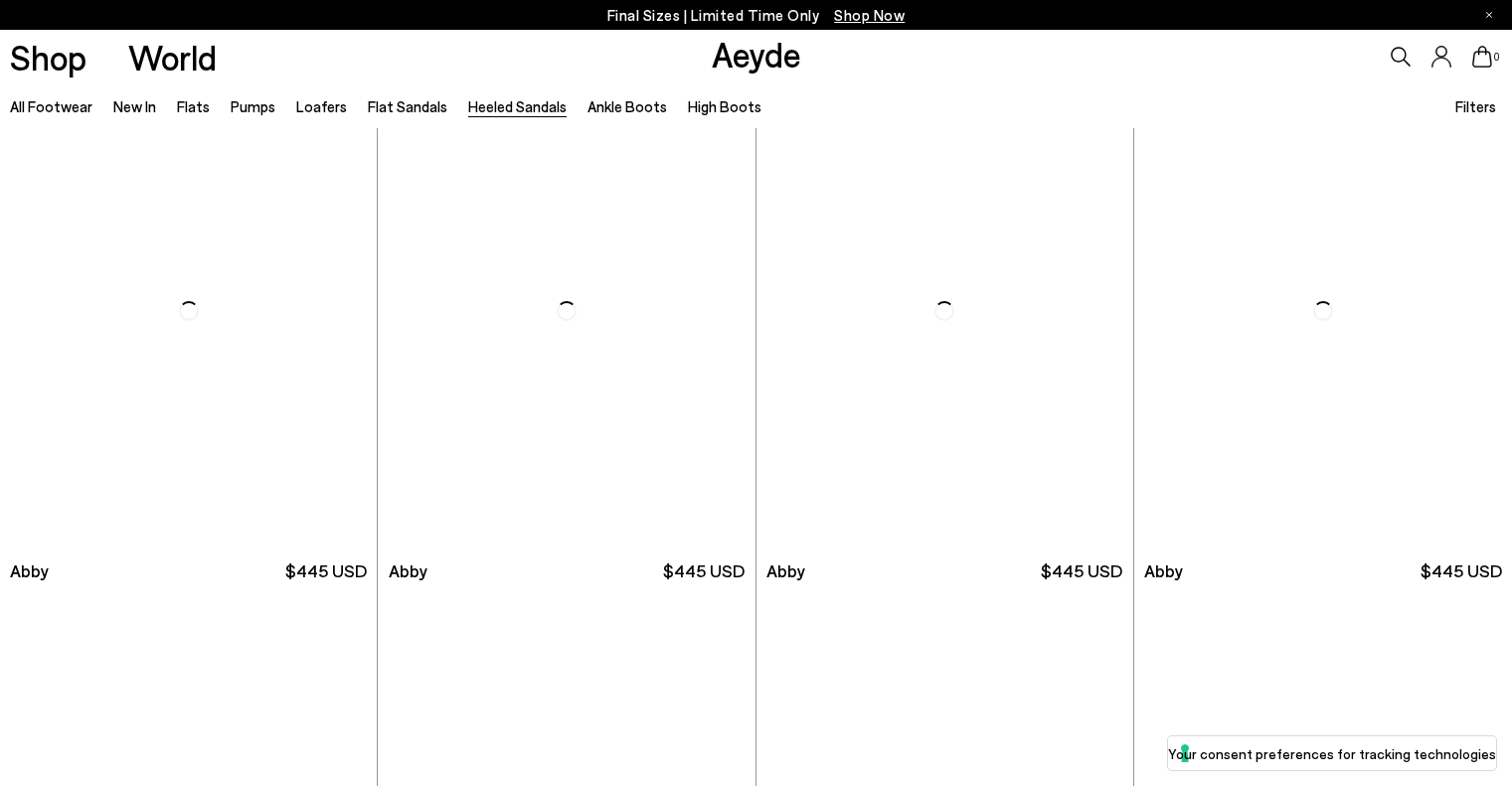 scroll, scrollTop: 0, scrollLeft: 0, axis: both 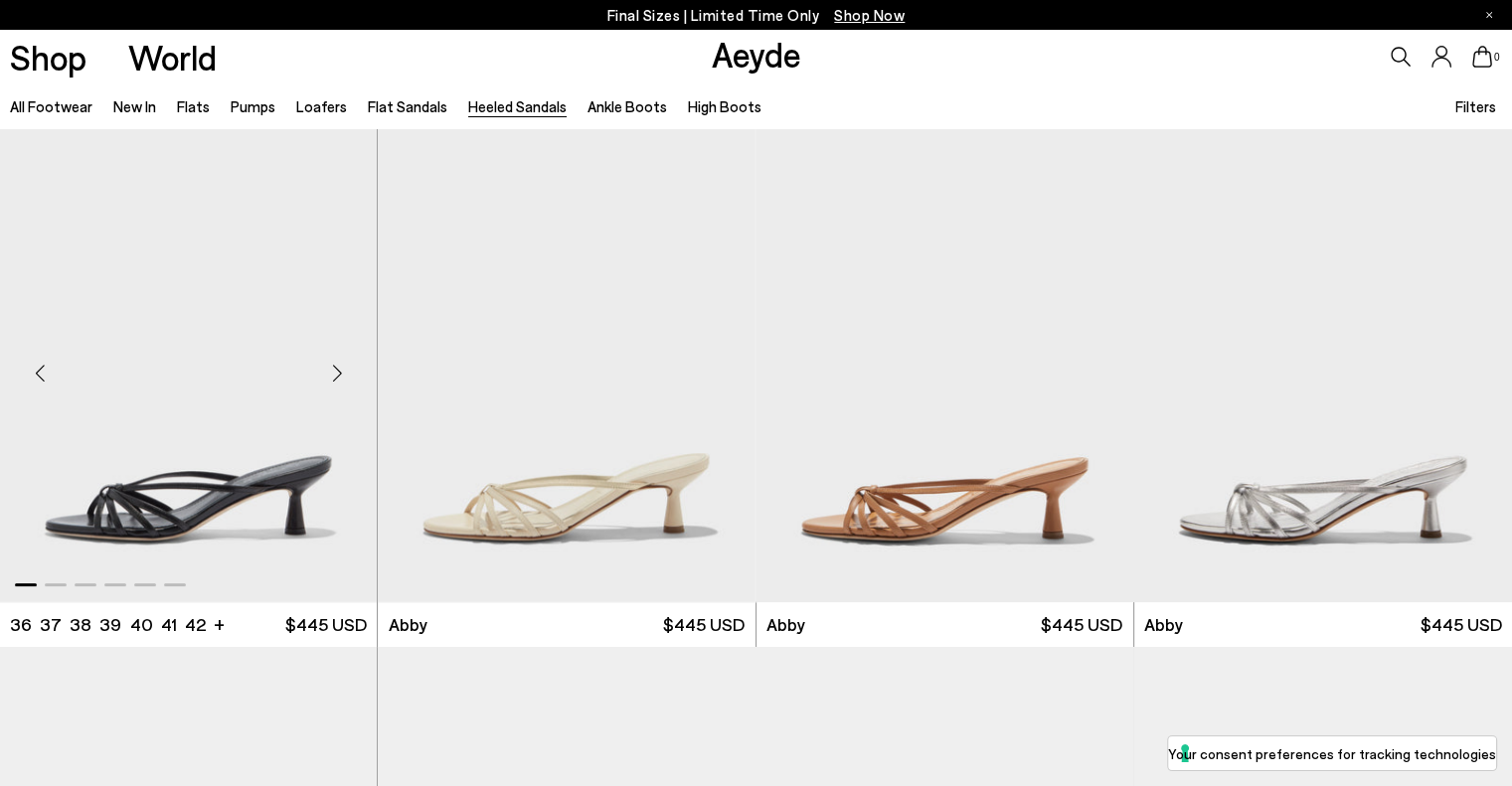 click at bounding box center (337, 374) 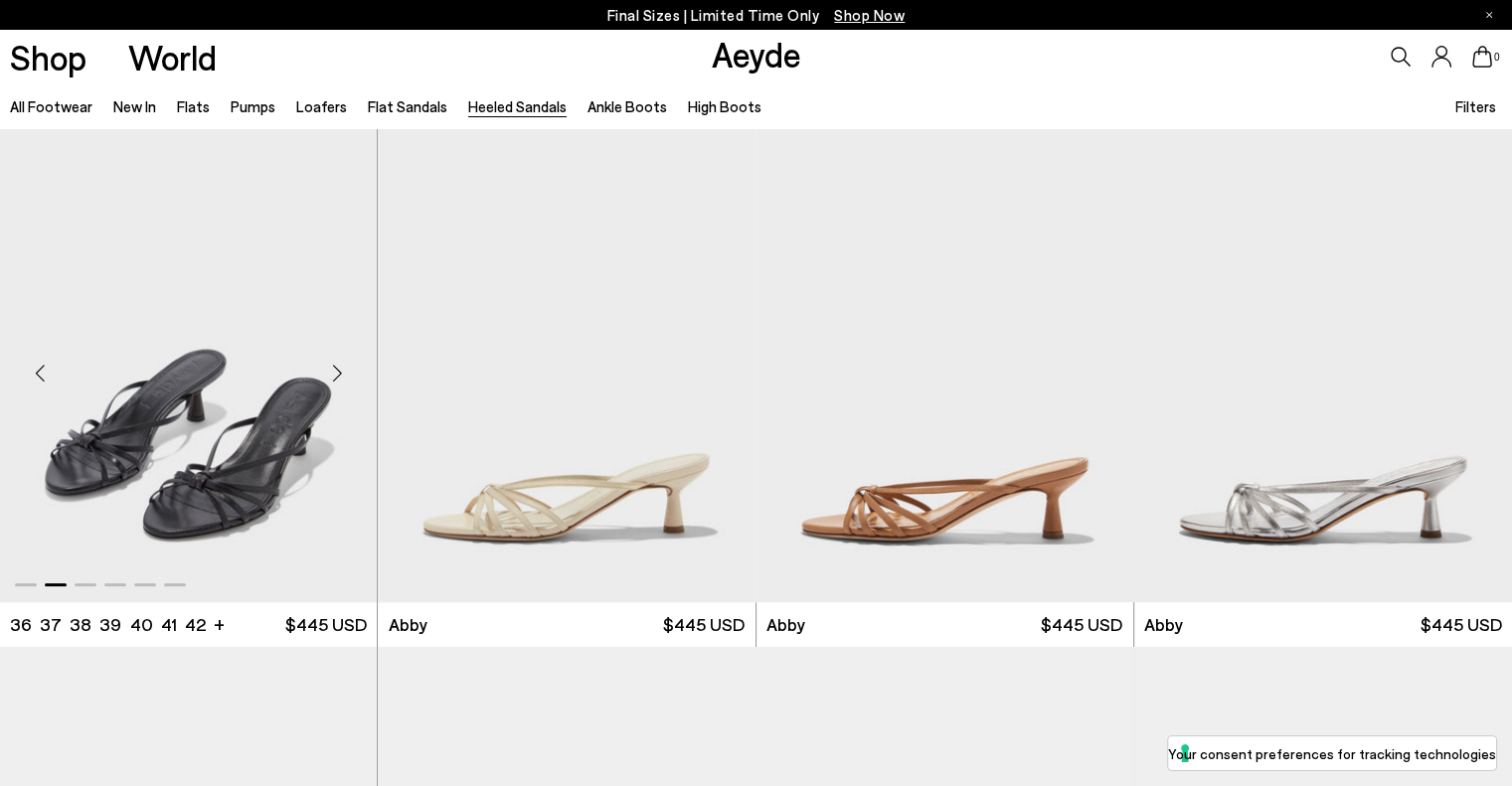 click at bounding box center (337, 374) 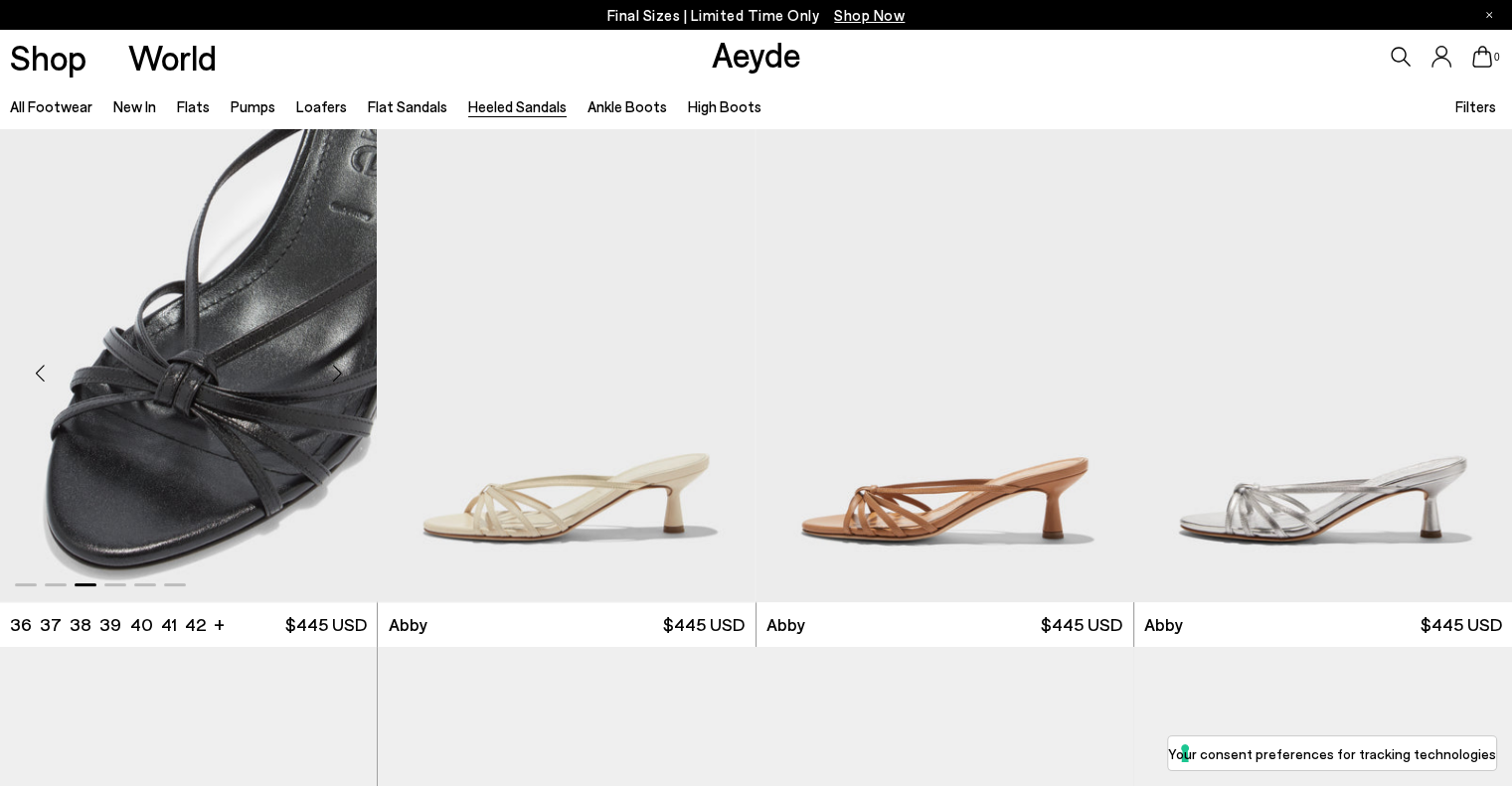 click at bounding box center [337, 374] 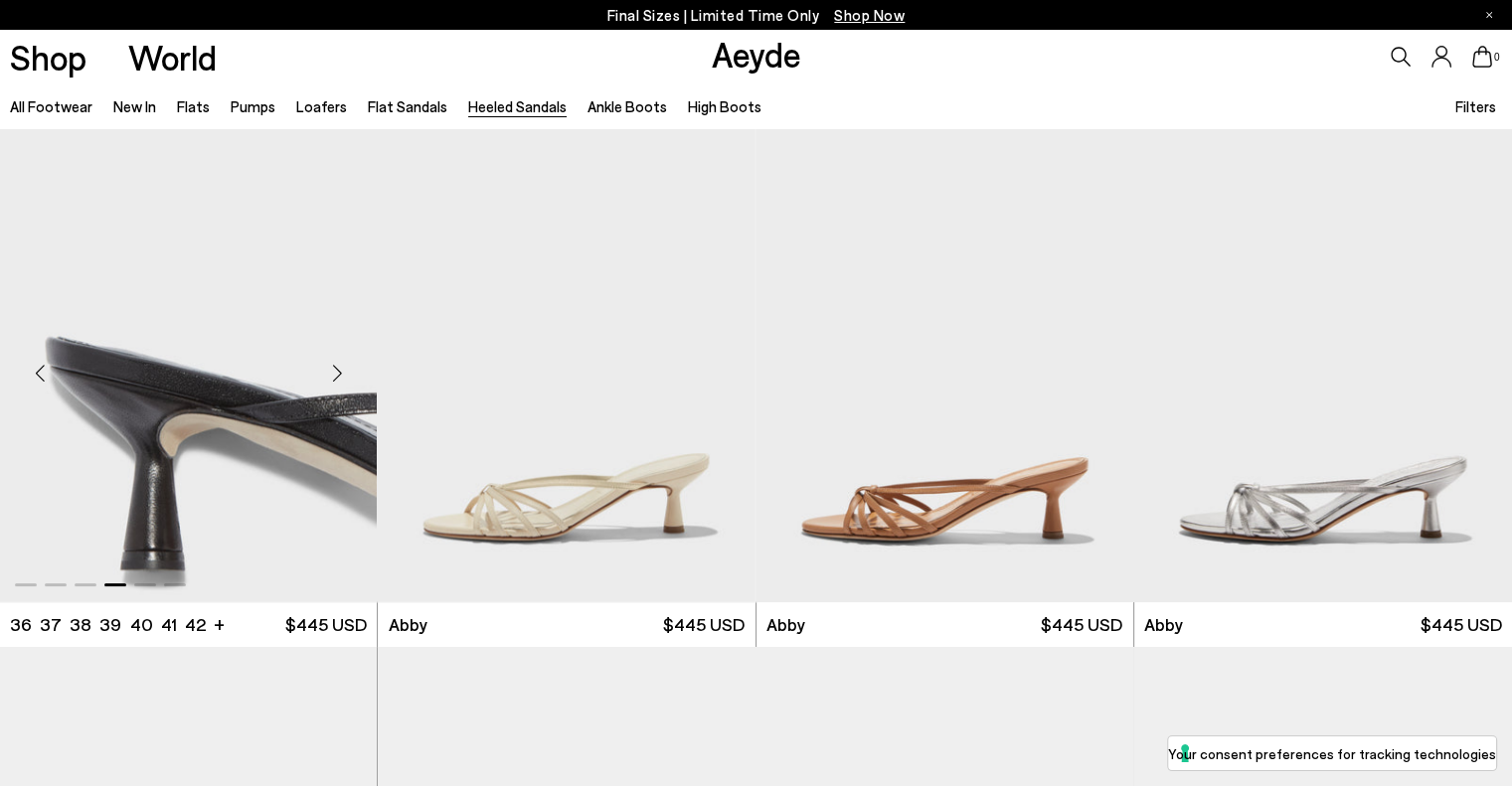 click at bounding box center [337, 374] 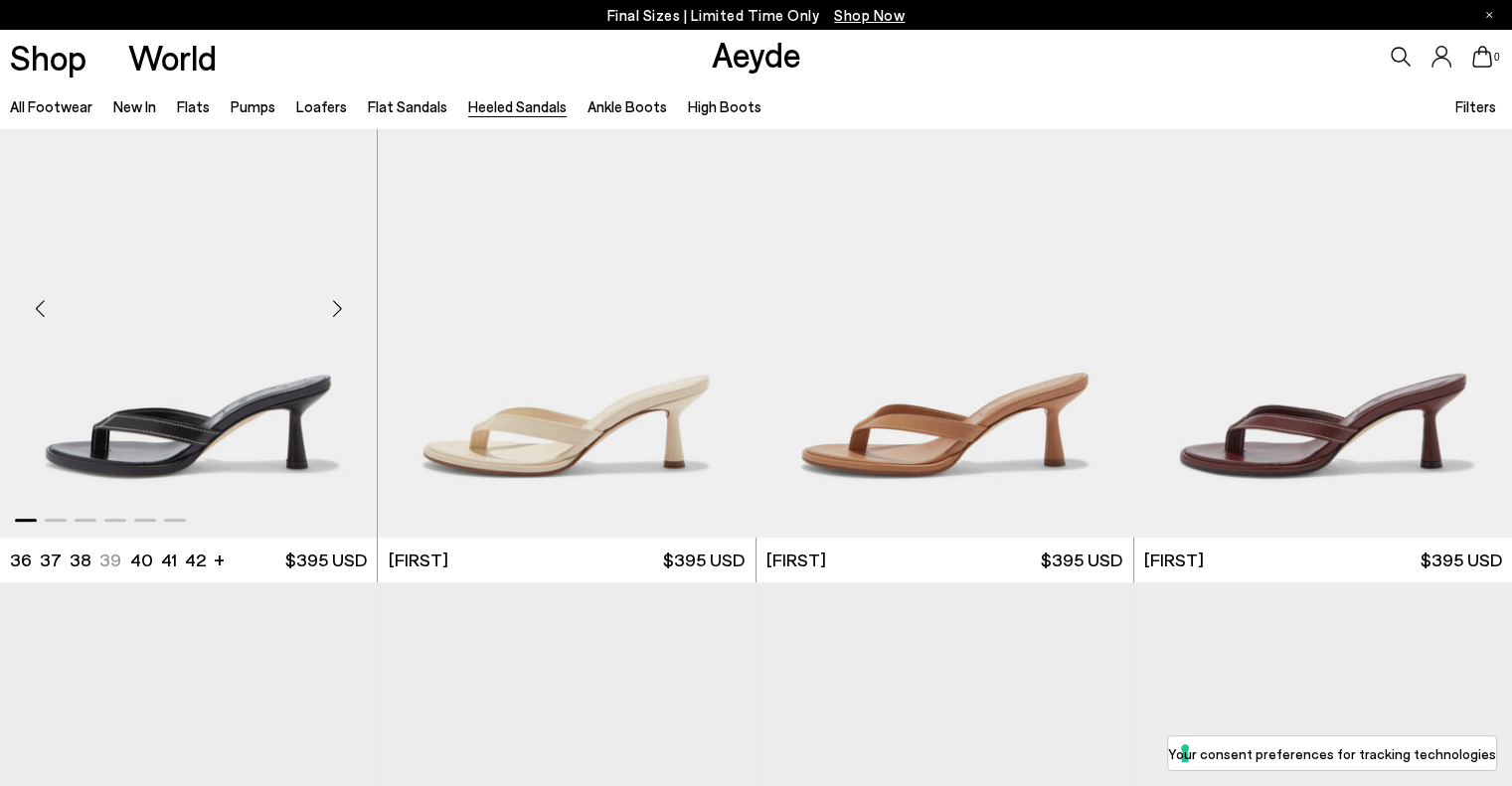 scroll, scrollTop: 596, scrollLeft: 0, axis: vertical 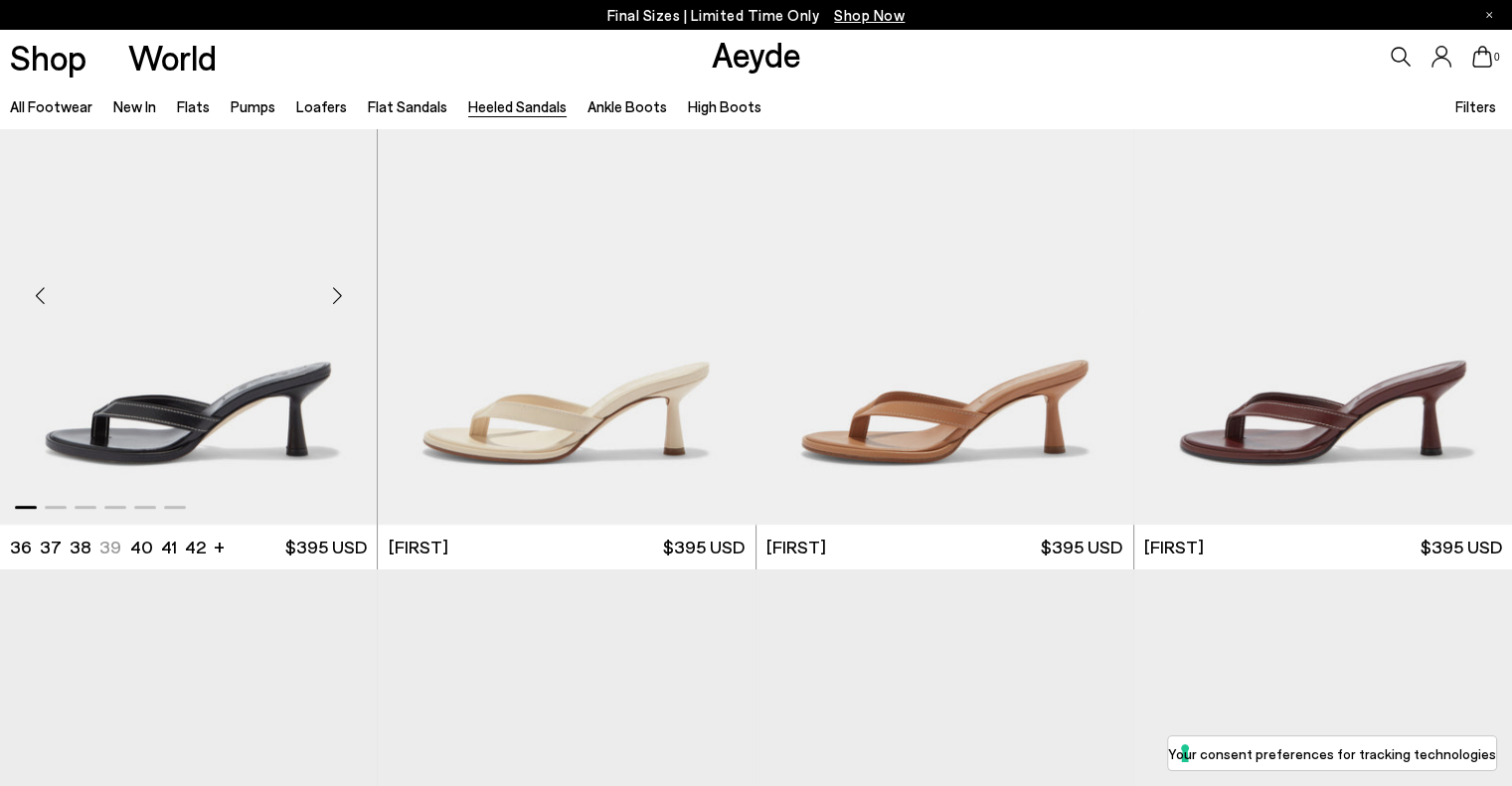 click at bounding box center (337, 295) 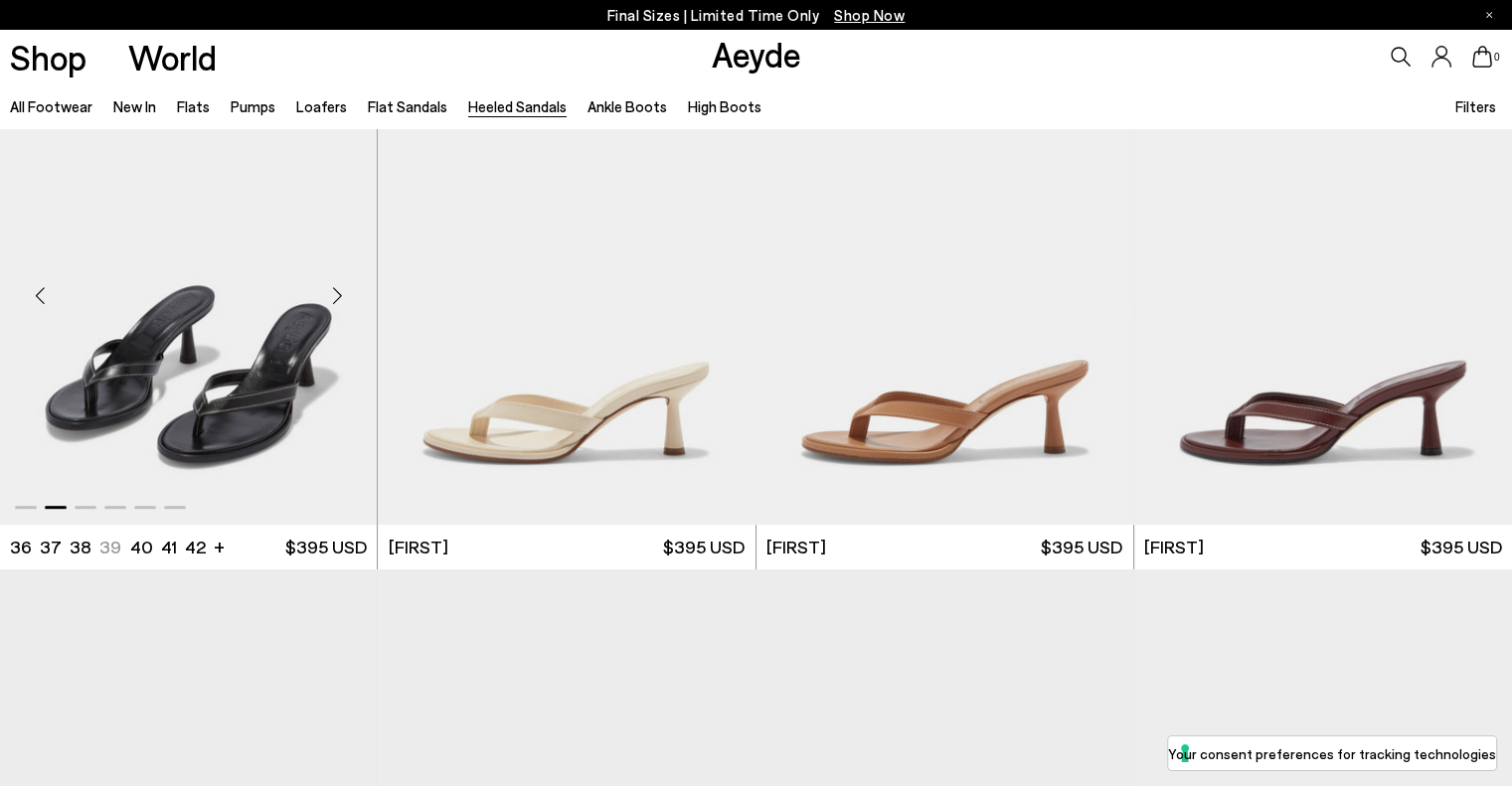 click at bounding box center [188, 287] 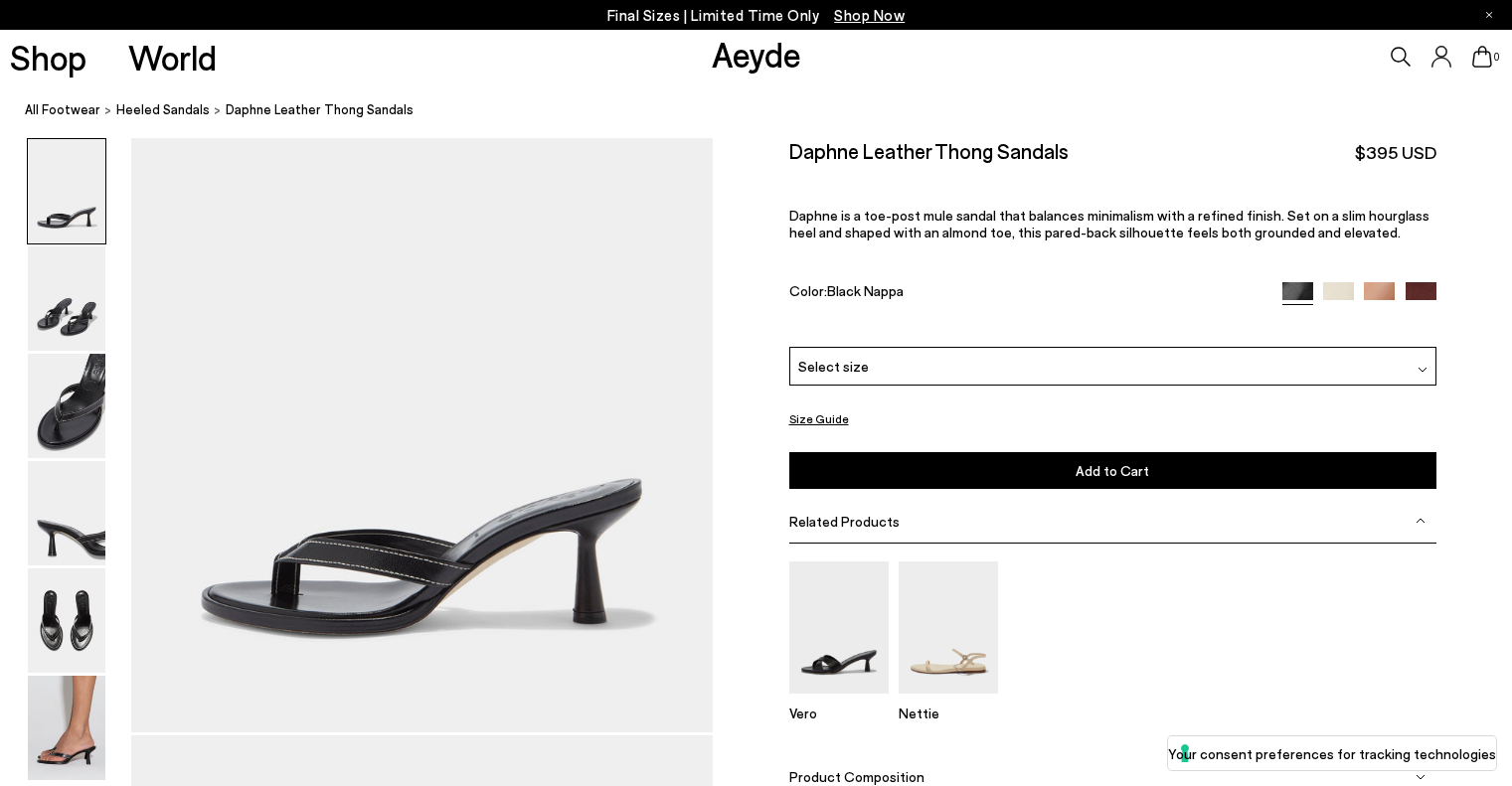 scroll, scrollTop: 0, scrollLeft: 0, axis: both 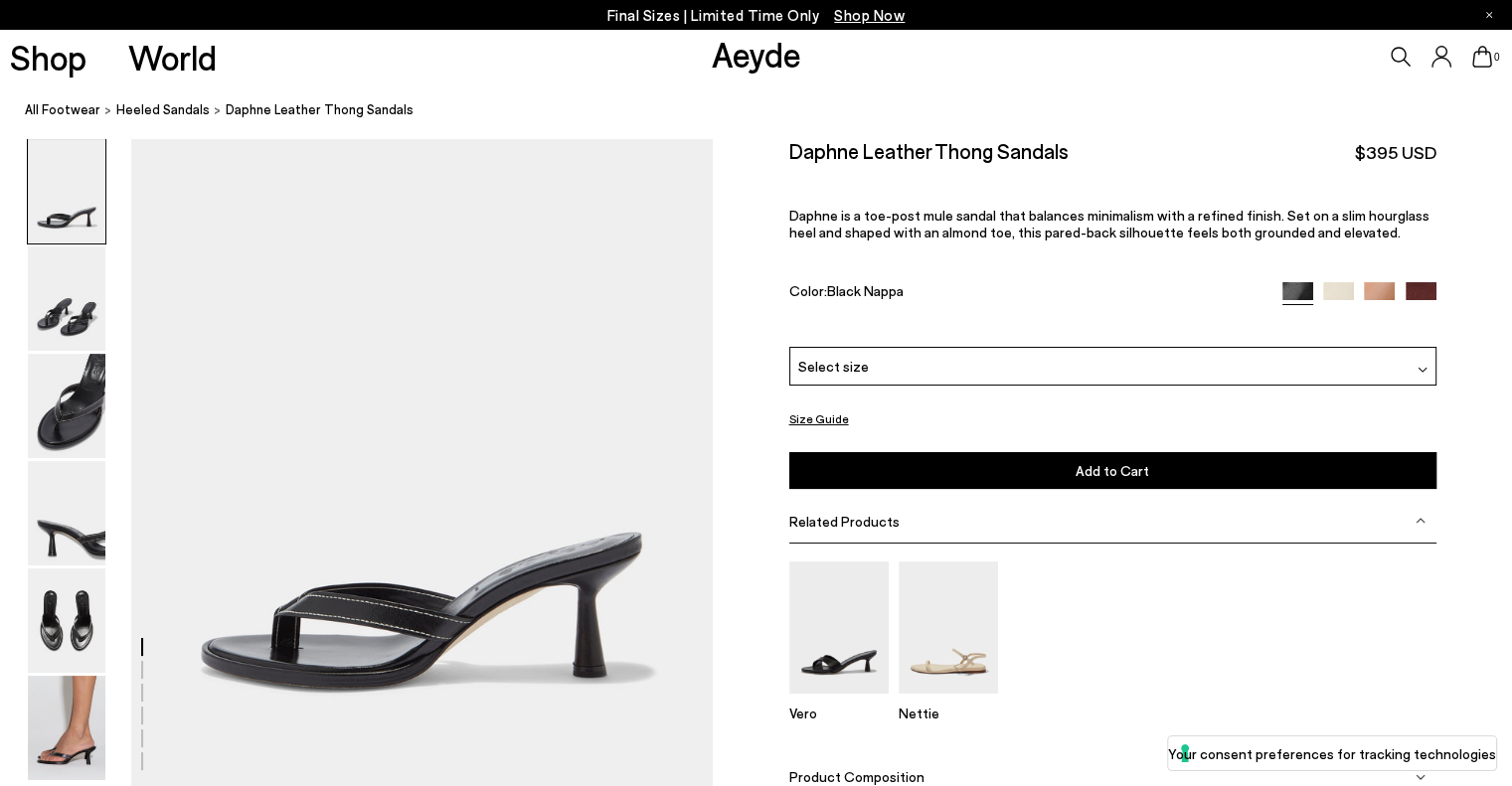 click on "Select size" at bounding box center [1112, 366] 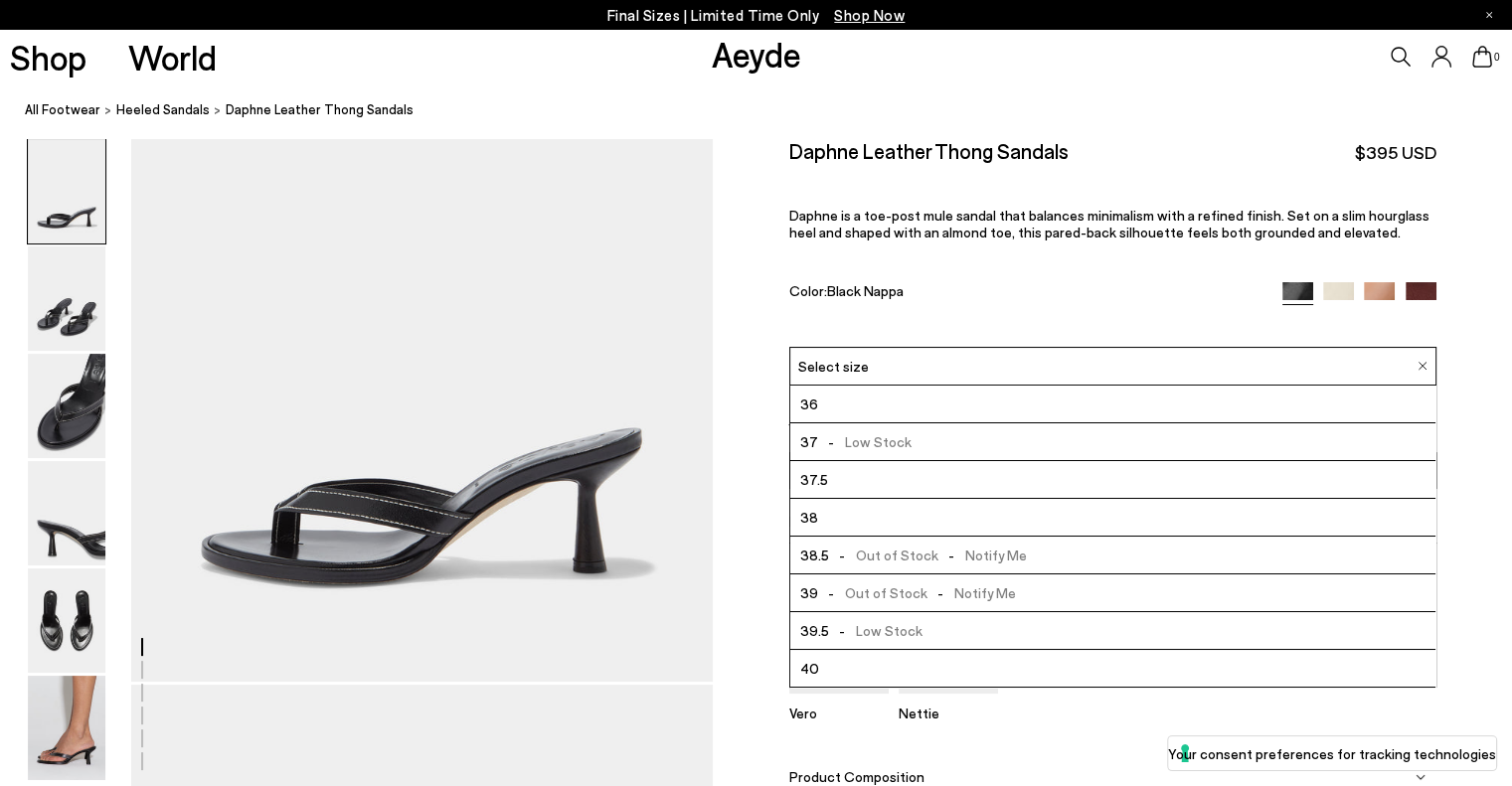scroll, scrollTop: 199, scrollLeft: 0, axis: vertical 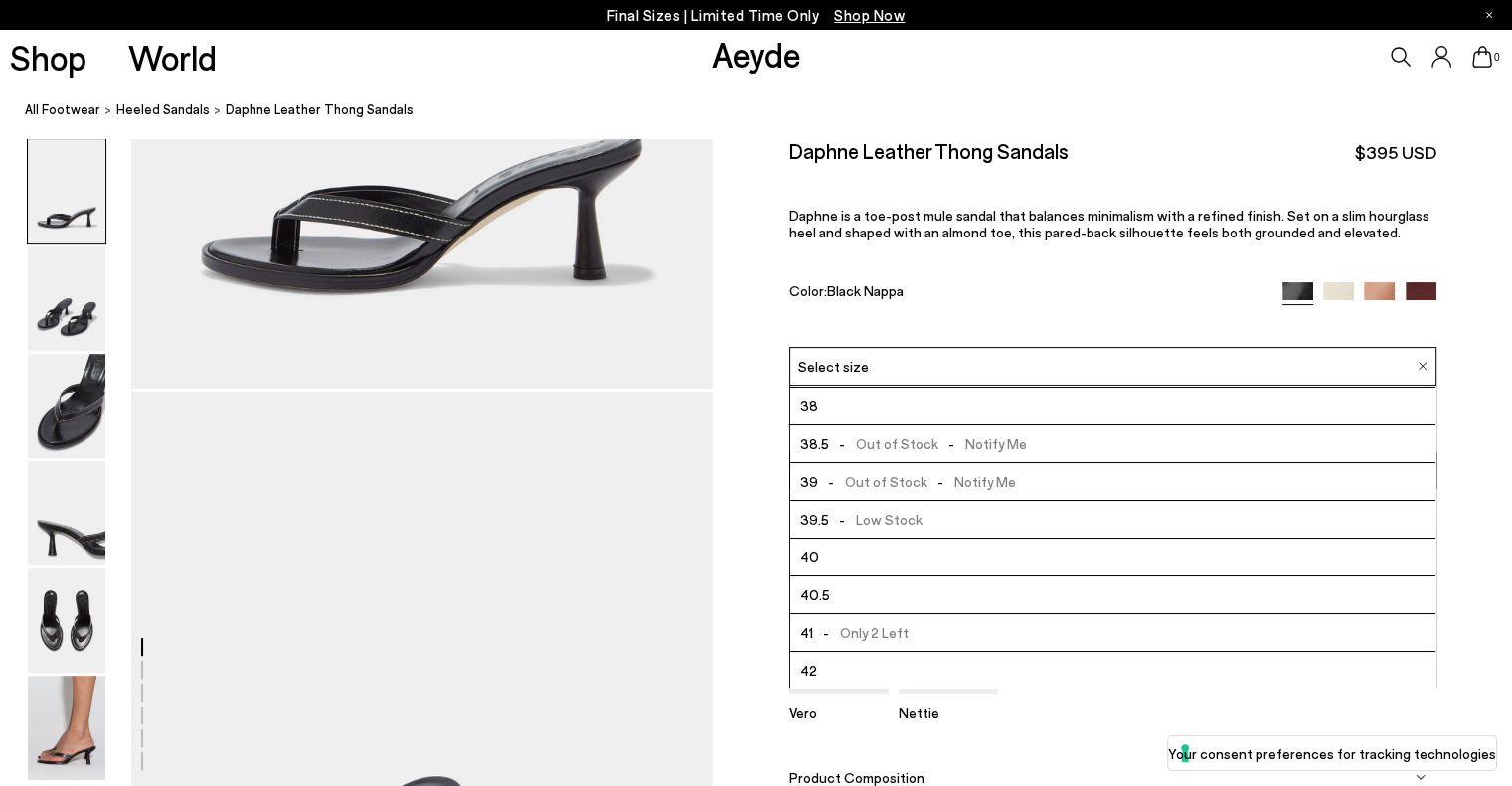 click on "41
- Only 2 Left" at bounding box center [1112, 633] 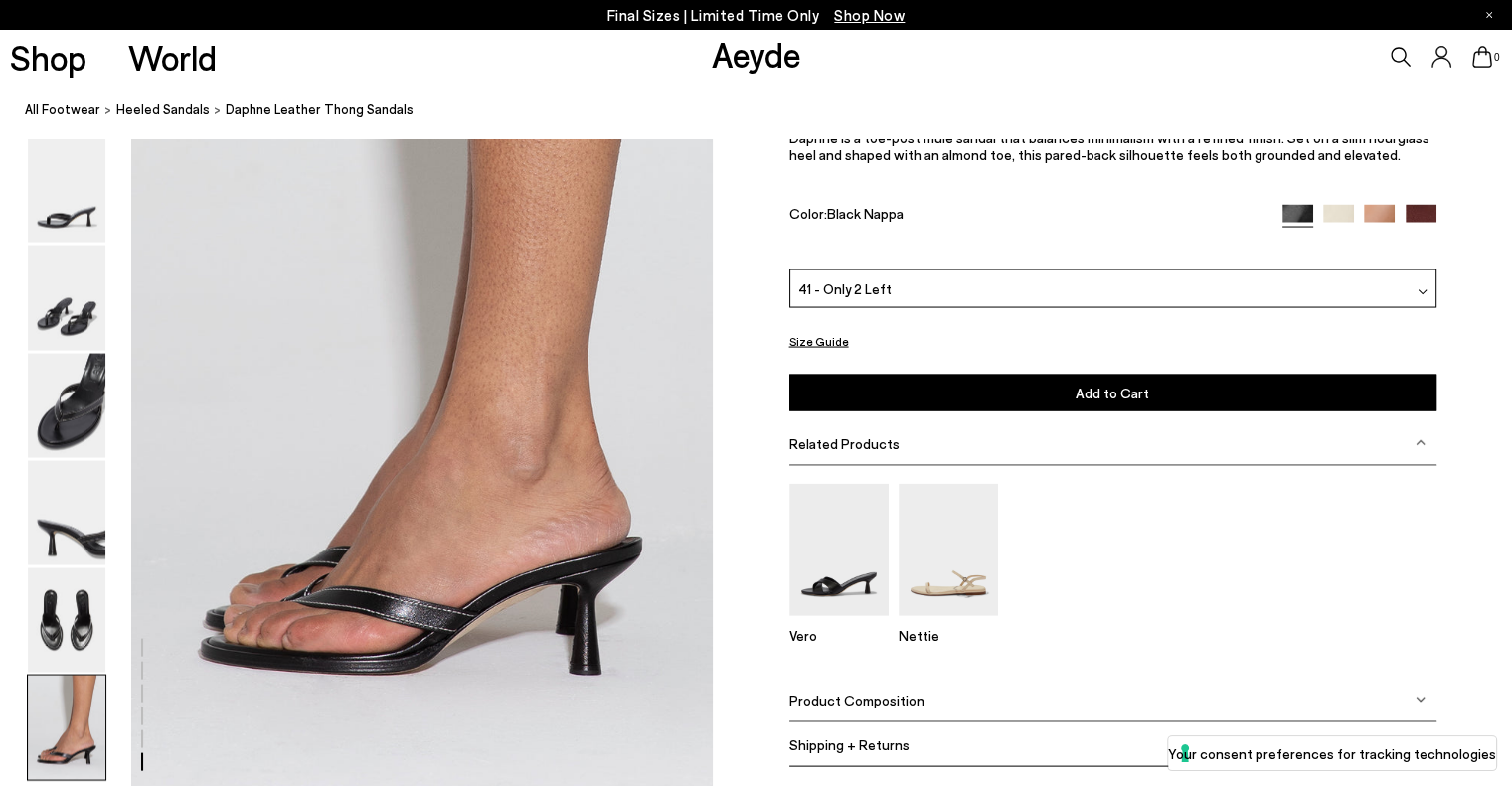 scroll, scrollTop: 3975, scrollLeft: 0, axis: vertical 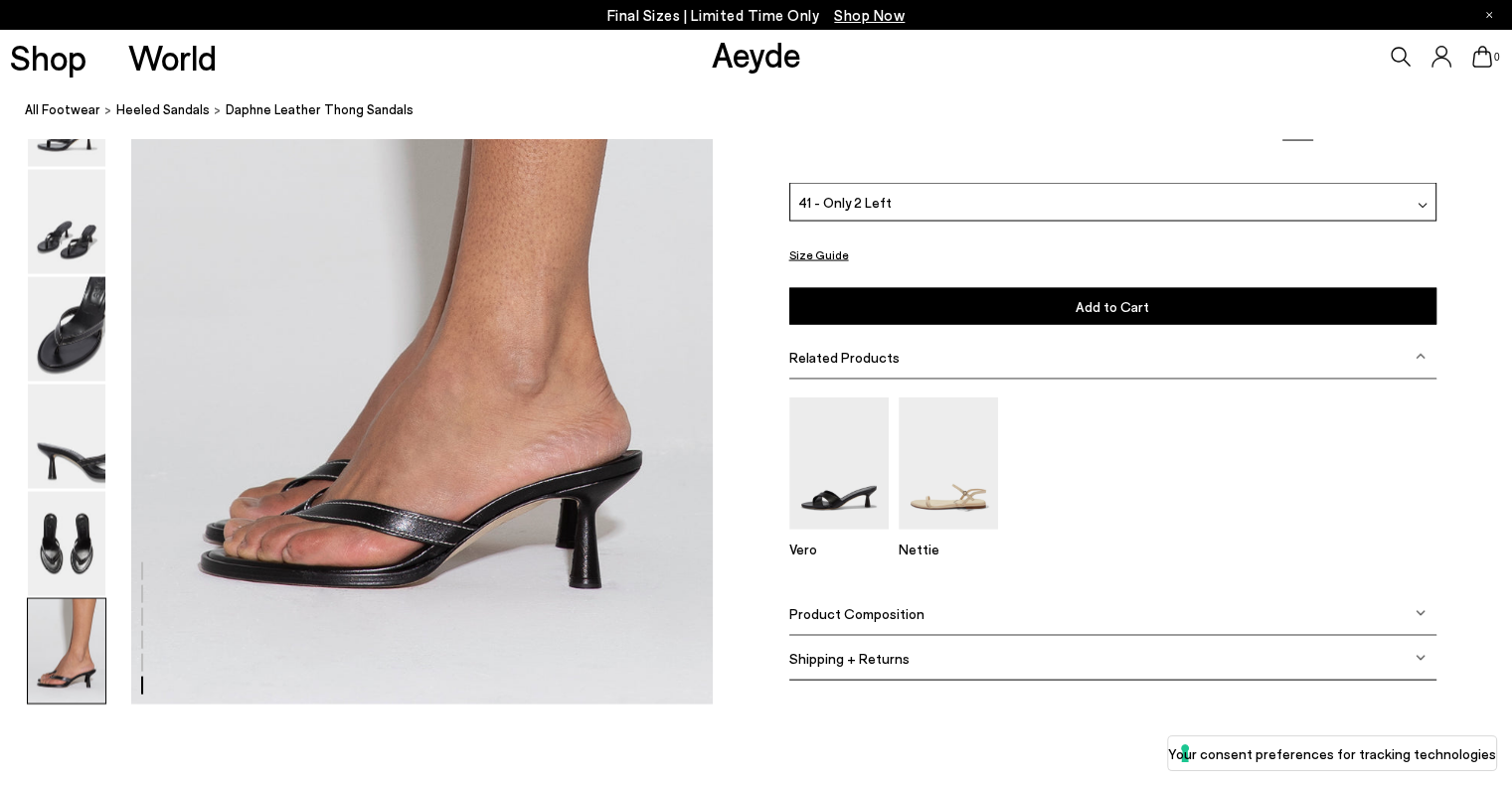 click on "Product Composition" at bounding box center [1112, 613] 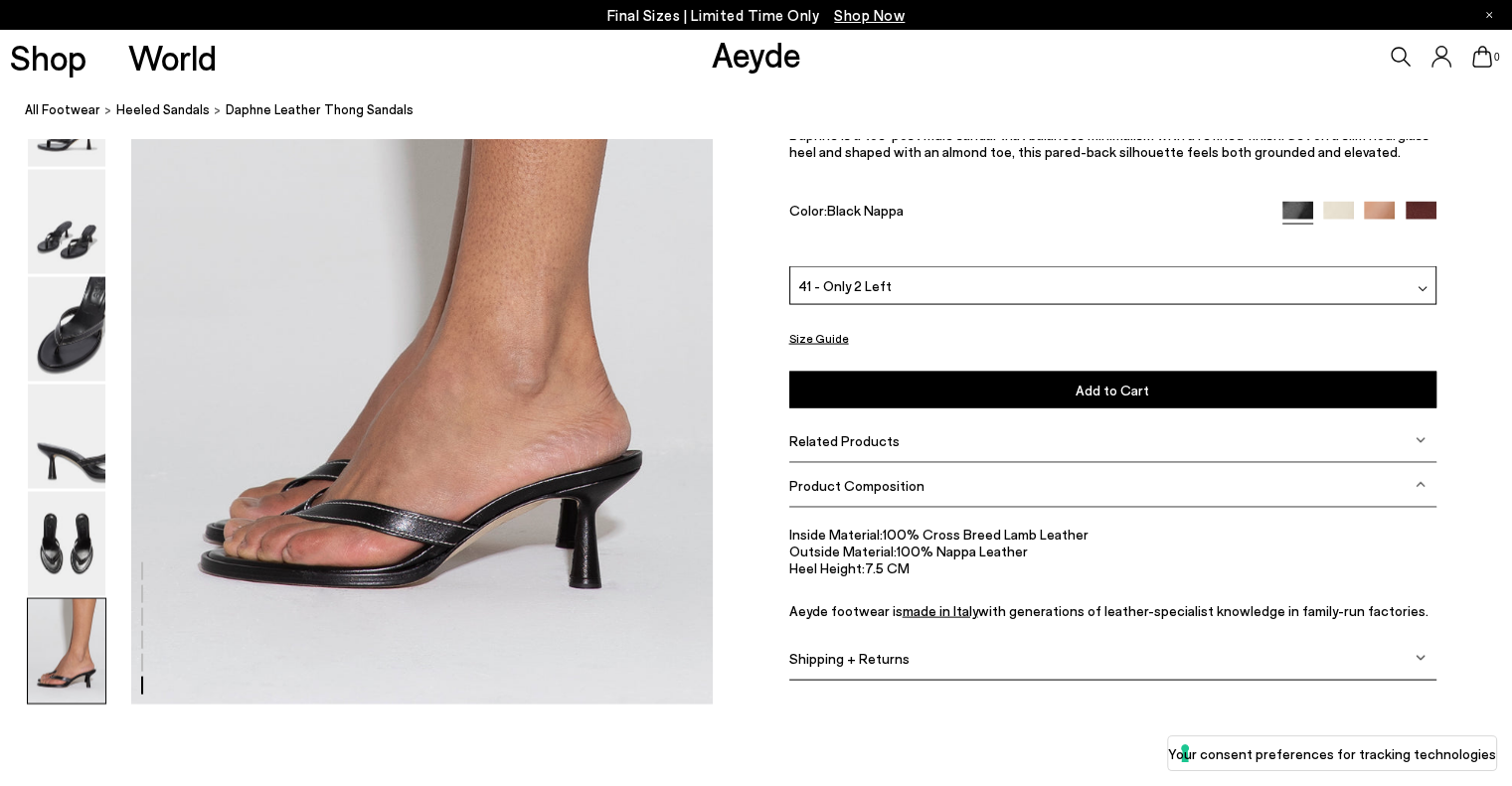 click on "Shipping + Returns" at bounding box center (1112, 658) 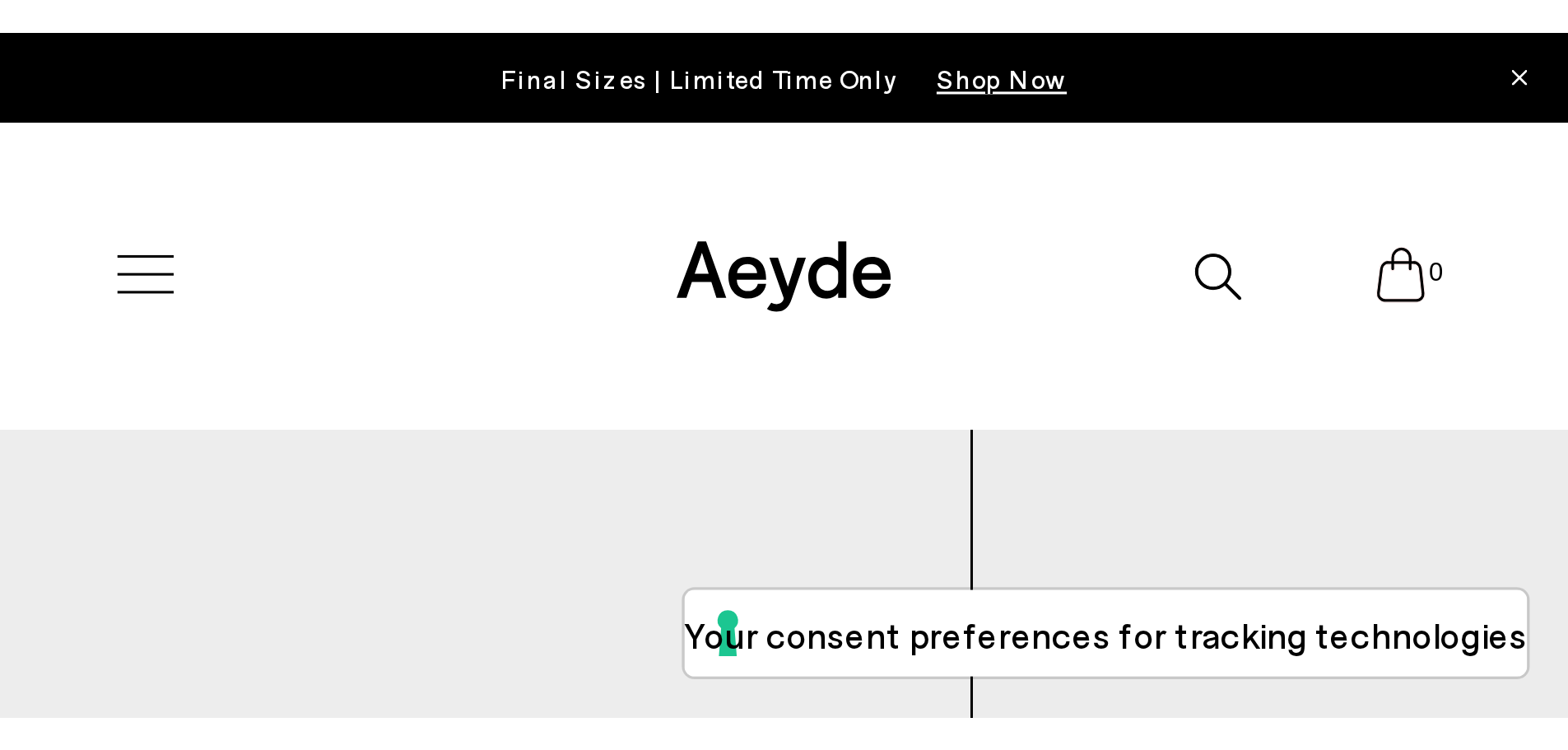 scroll, scrollTop: 2534, scrollLeft: 0, axis: vertical 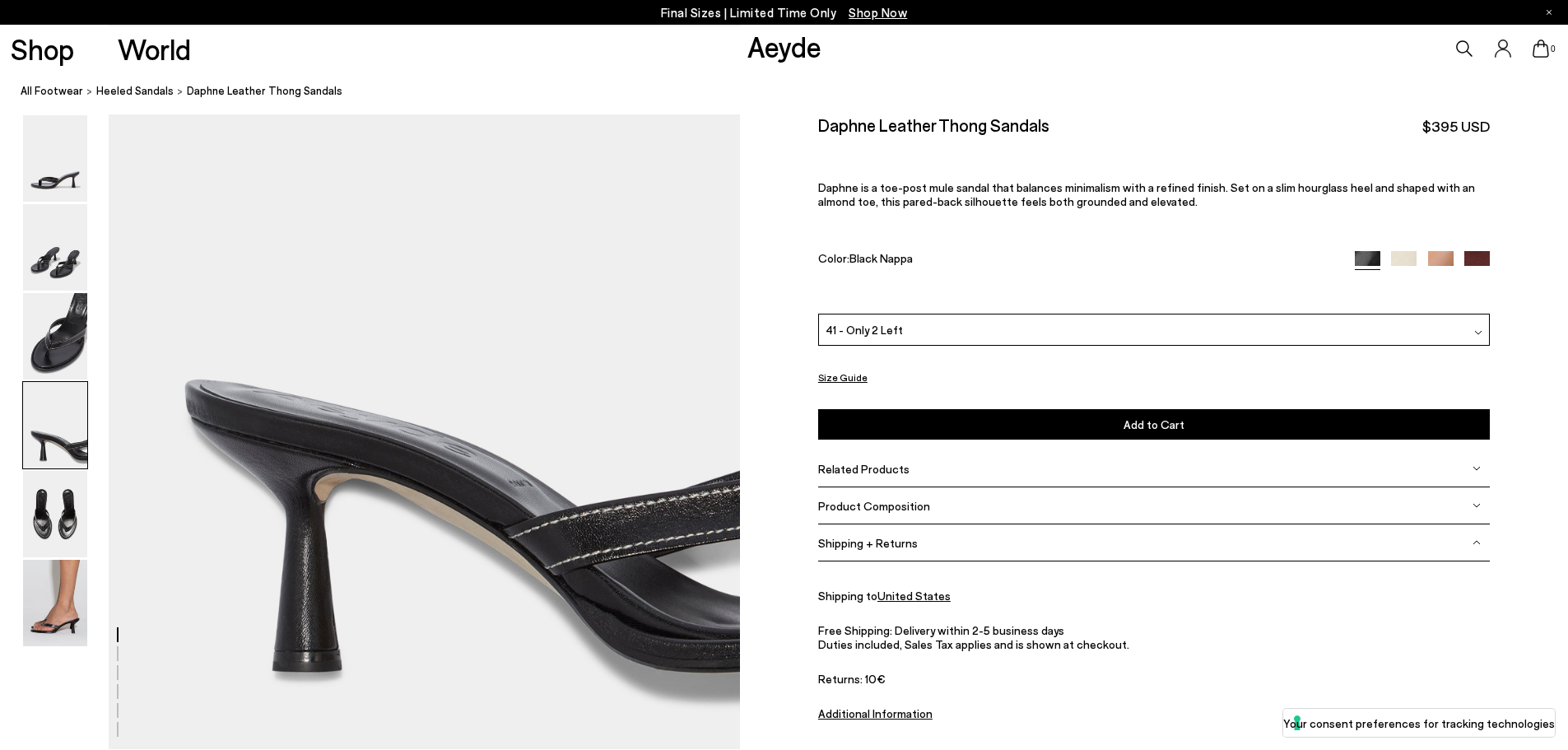 click on "Product Composition" at bounding box center (1154, 505) 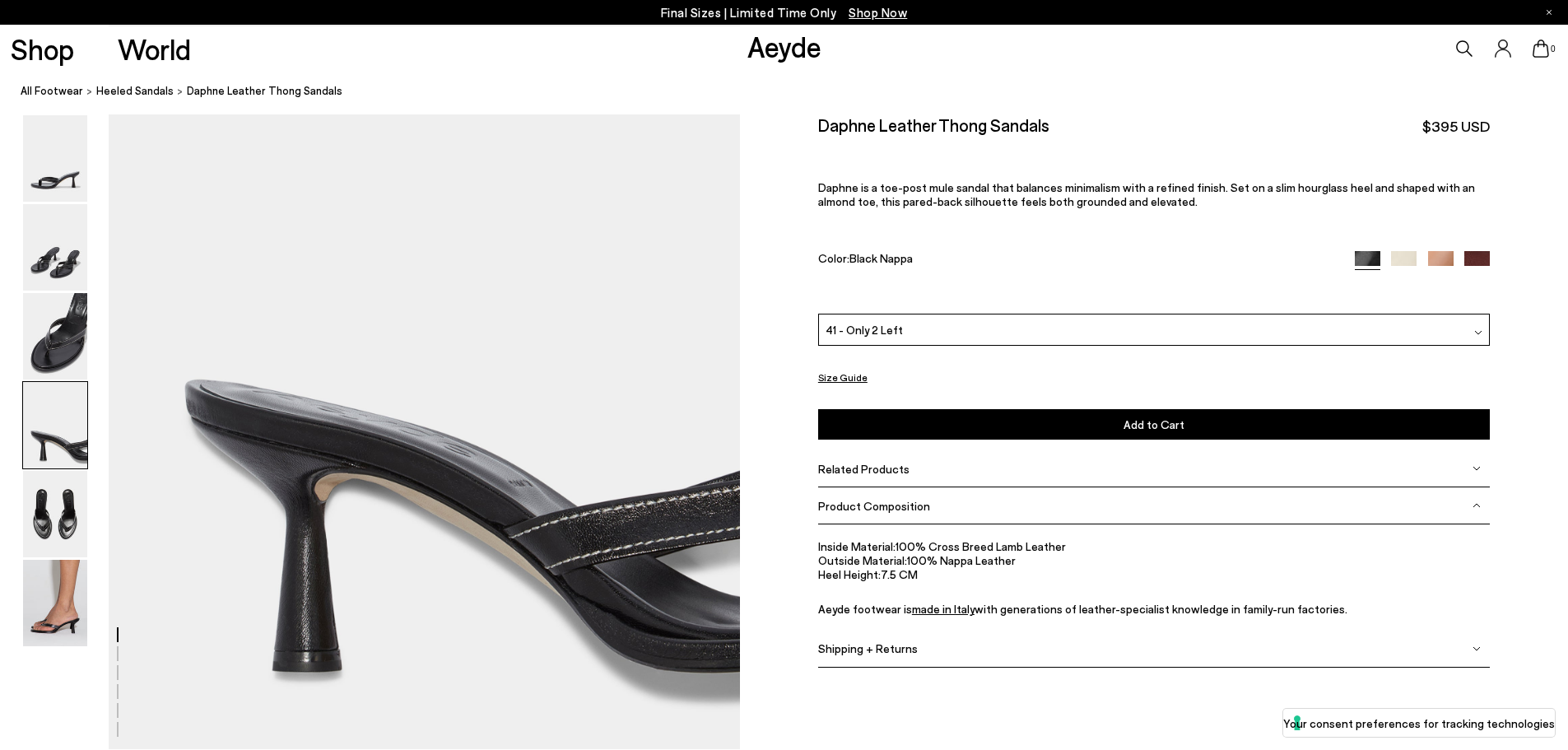 click on "Product Composition" at bounding box center (1154, 505) 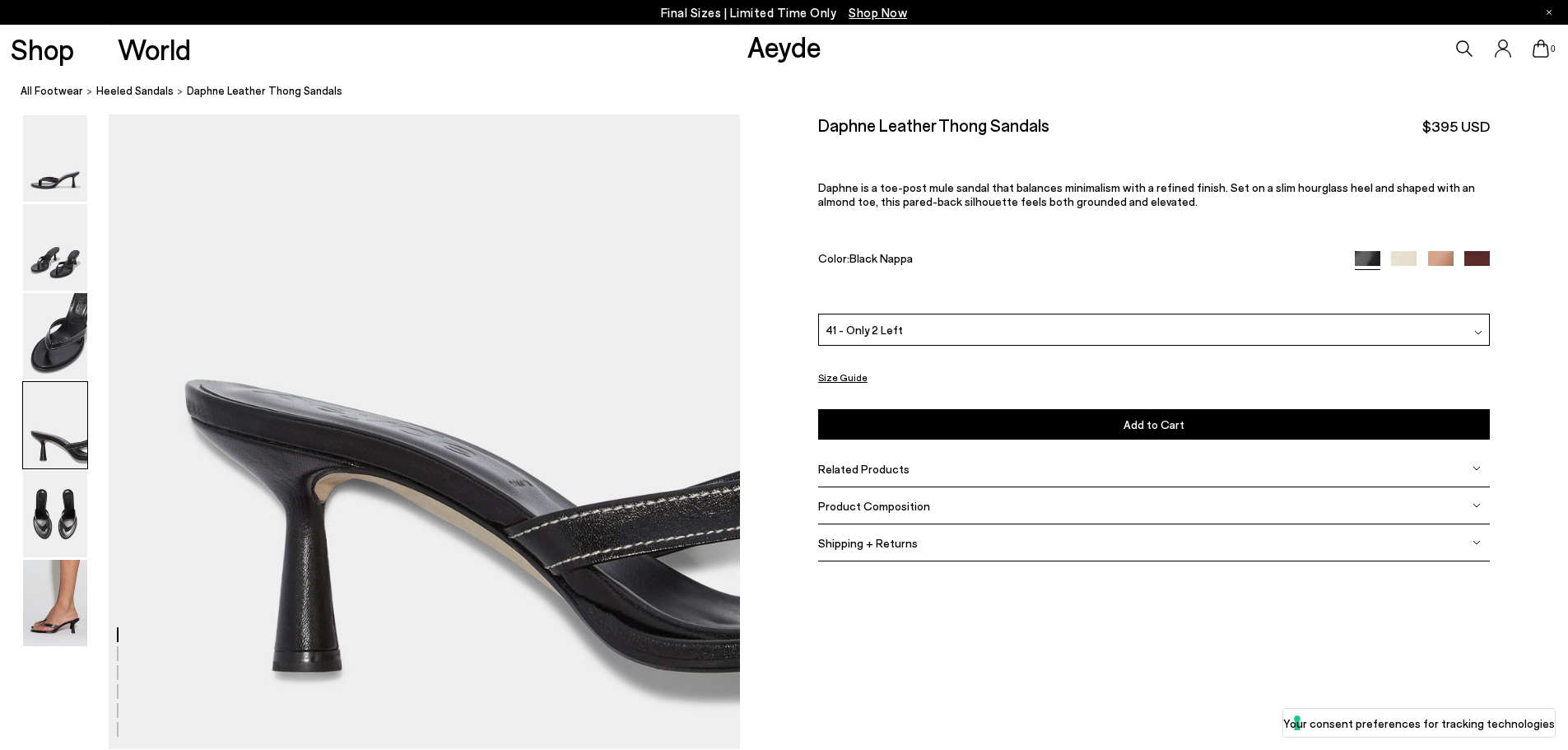 scroll, scrollTop: 412, scrollLeft: 0, axis: vertical 